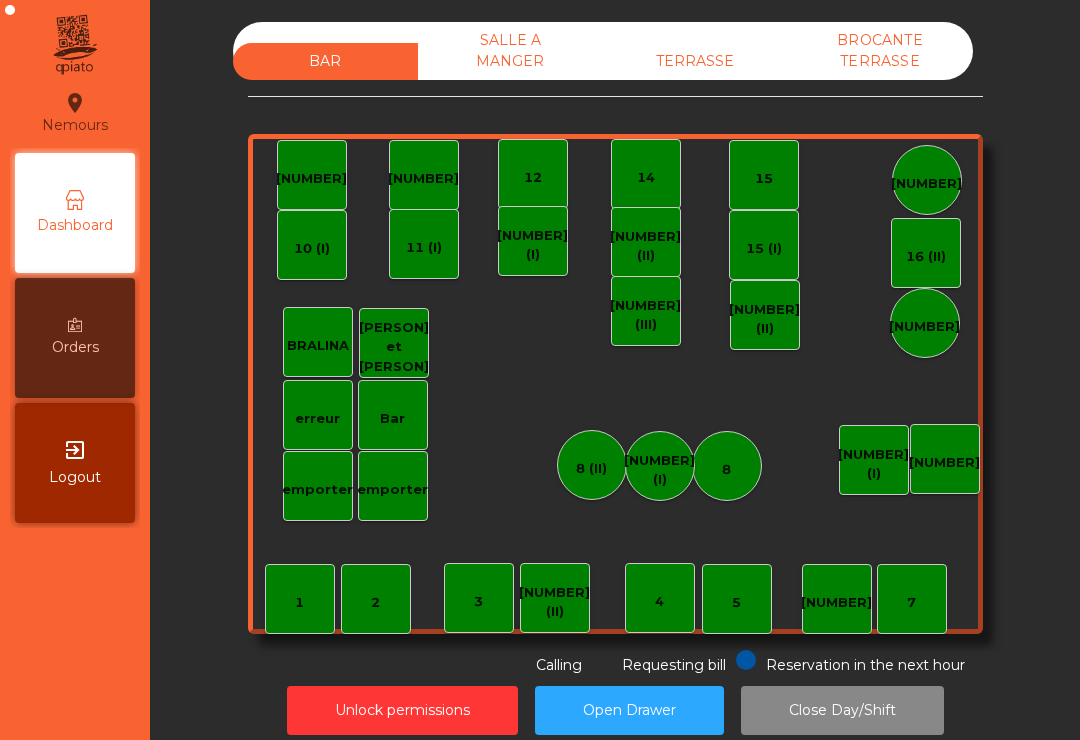 scroll, scrollTop: 0, scrollLeft: 0, axis: both 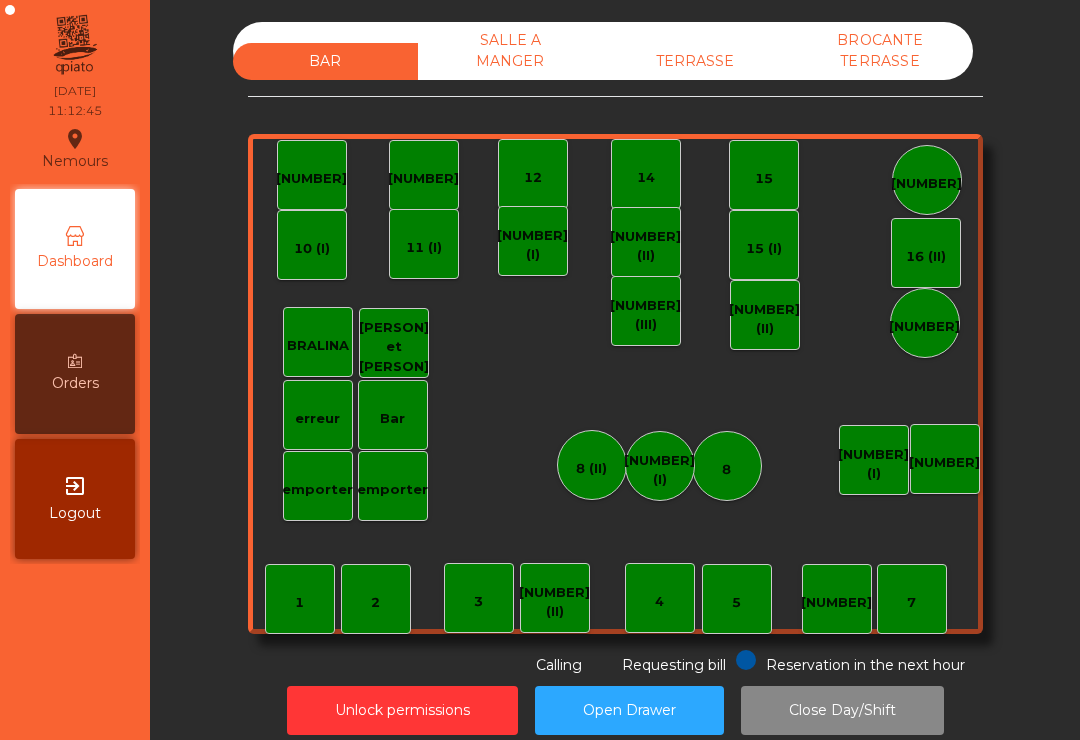 click on "TERRASSE" at bounding box center (695, 61) 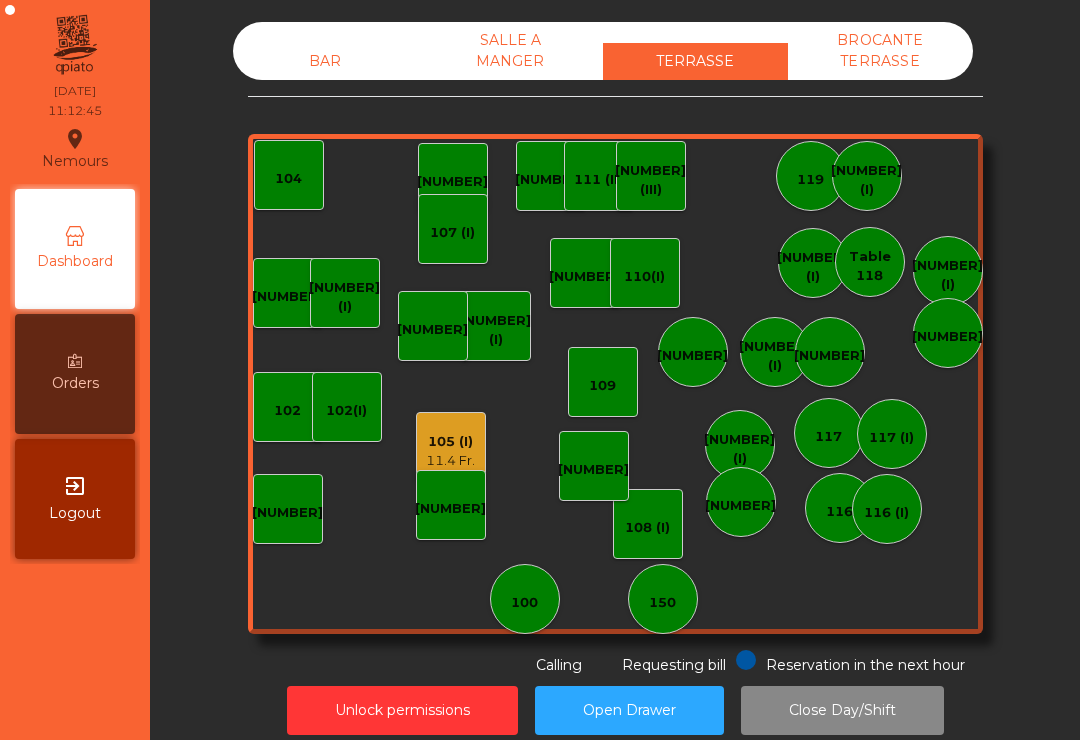 click on "100" at bounding box center [525, 599] 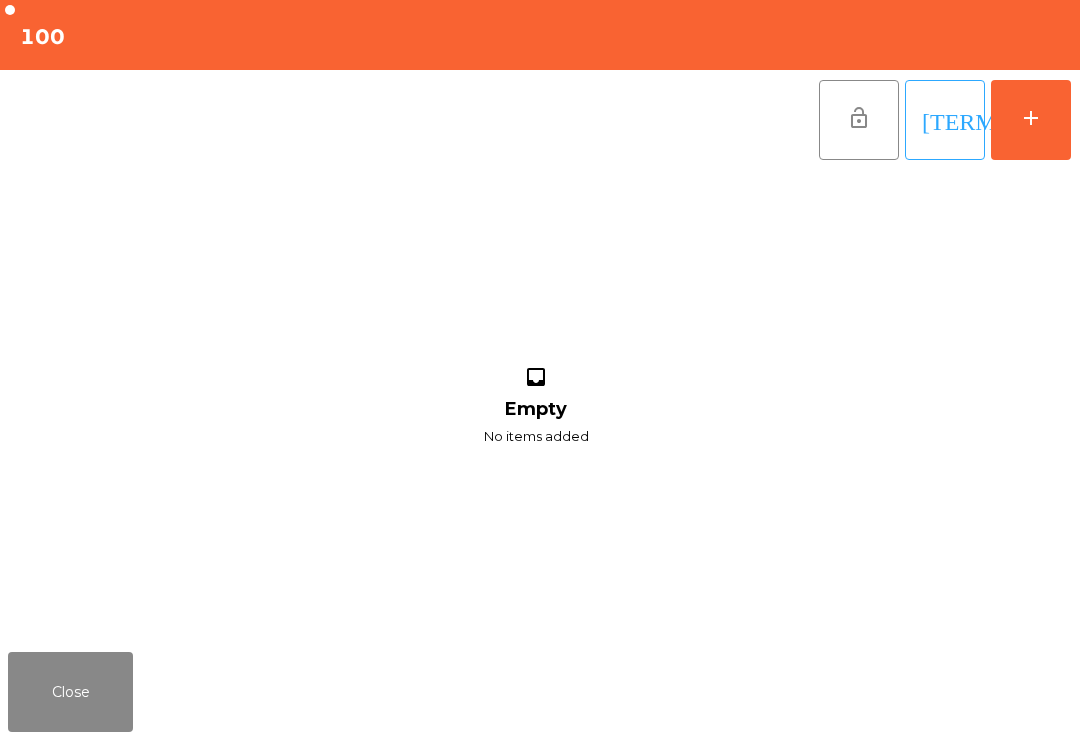 click on "add" at bounding box center (1031, 118) 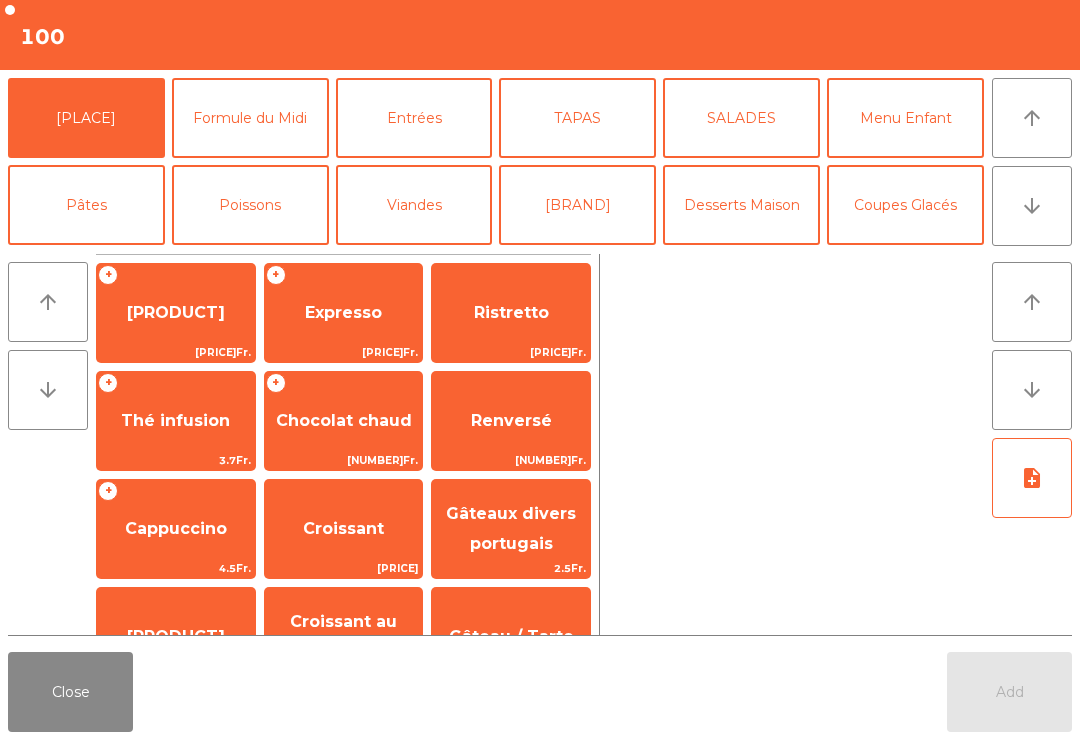 click on "arrow_downward" at bounding box center (1032, 206) 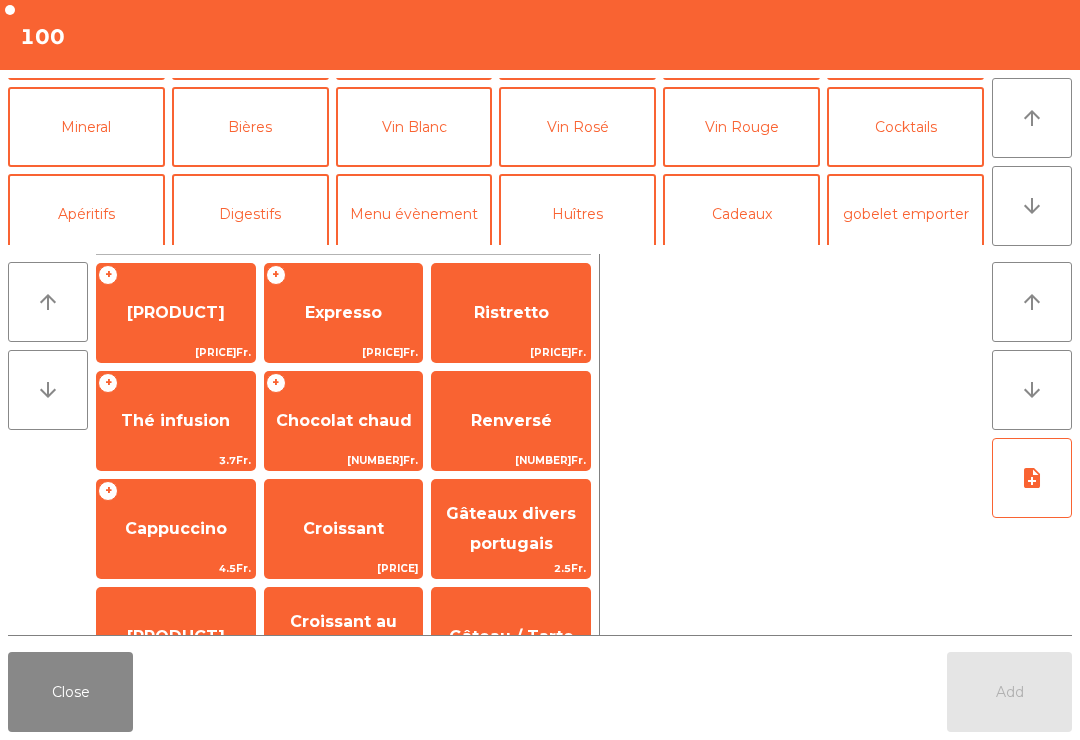 scroll, scrollTop: 174, scrollLeft: 0, axis: vertical 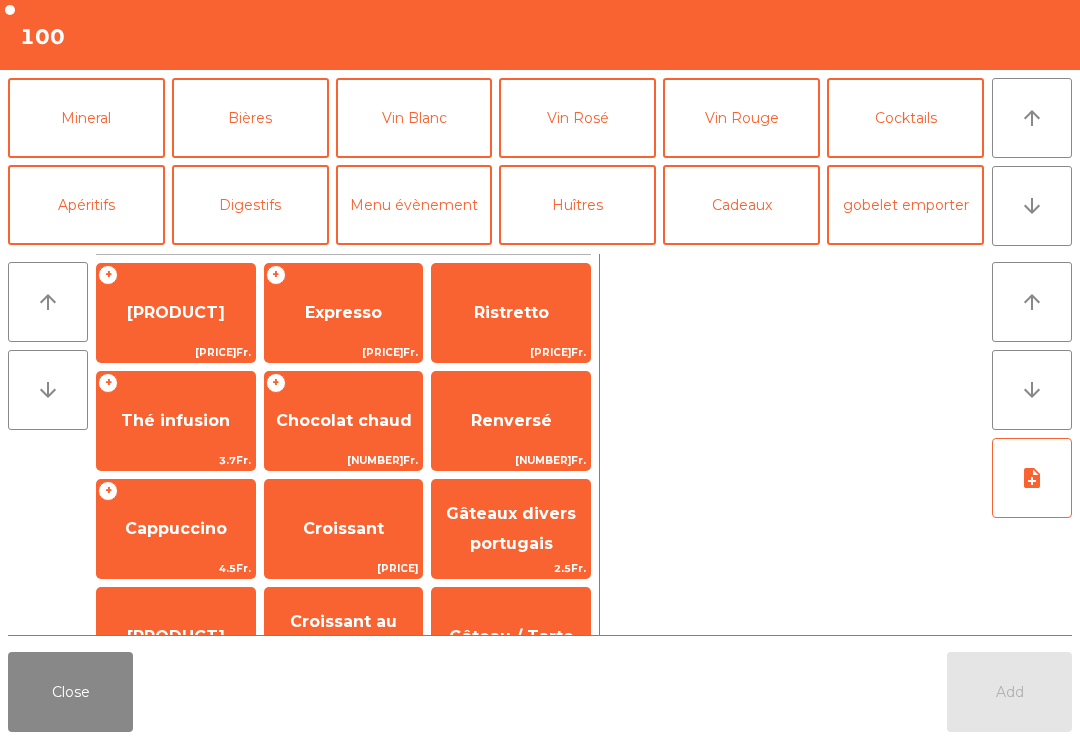 click on "gobelet emporter" at bounding box center (905, 205) 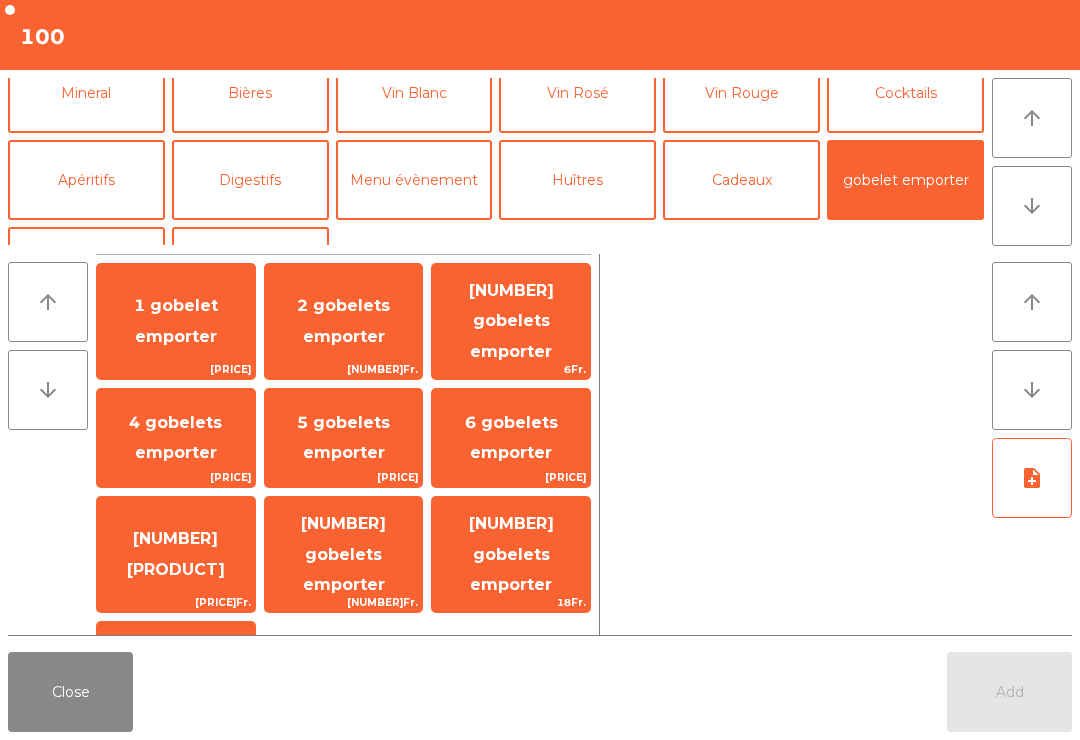 scroll, scrollTop: 199, scrollLeft: 0, axis: vertical 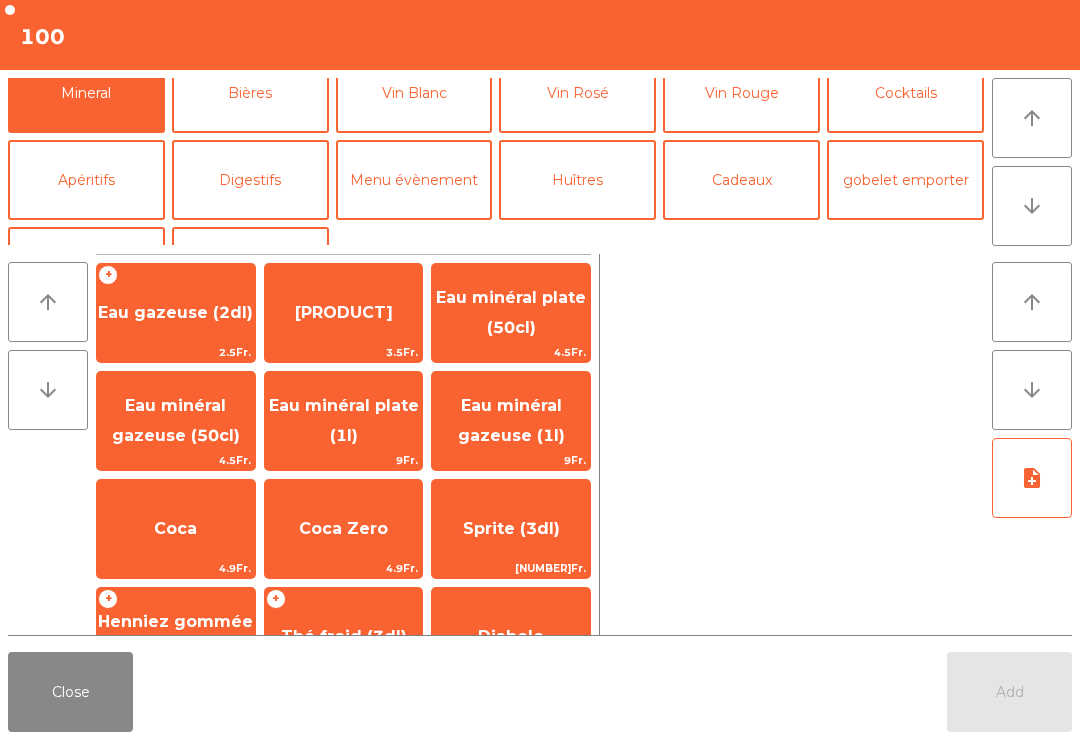 click on "Eau gazeuse (2dl)" at bounding box center (176, 313) 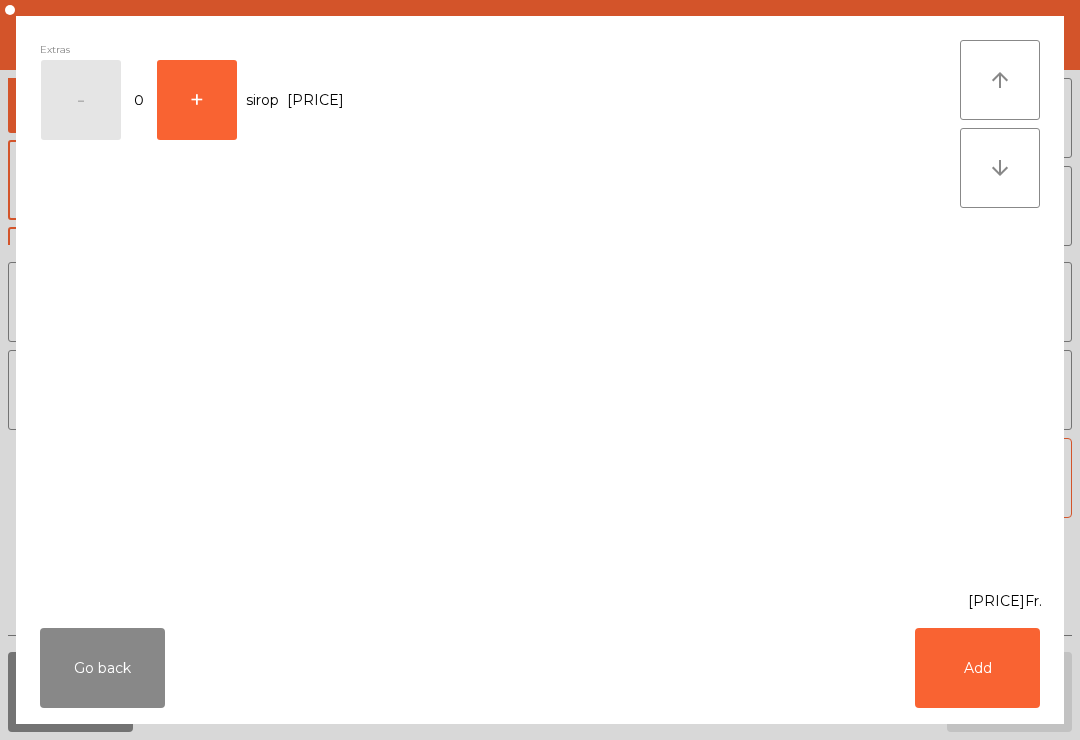 click on "+" at bounding box center (81, 100) 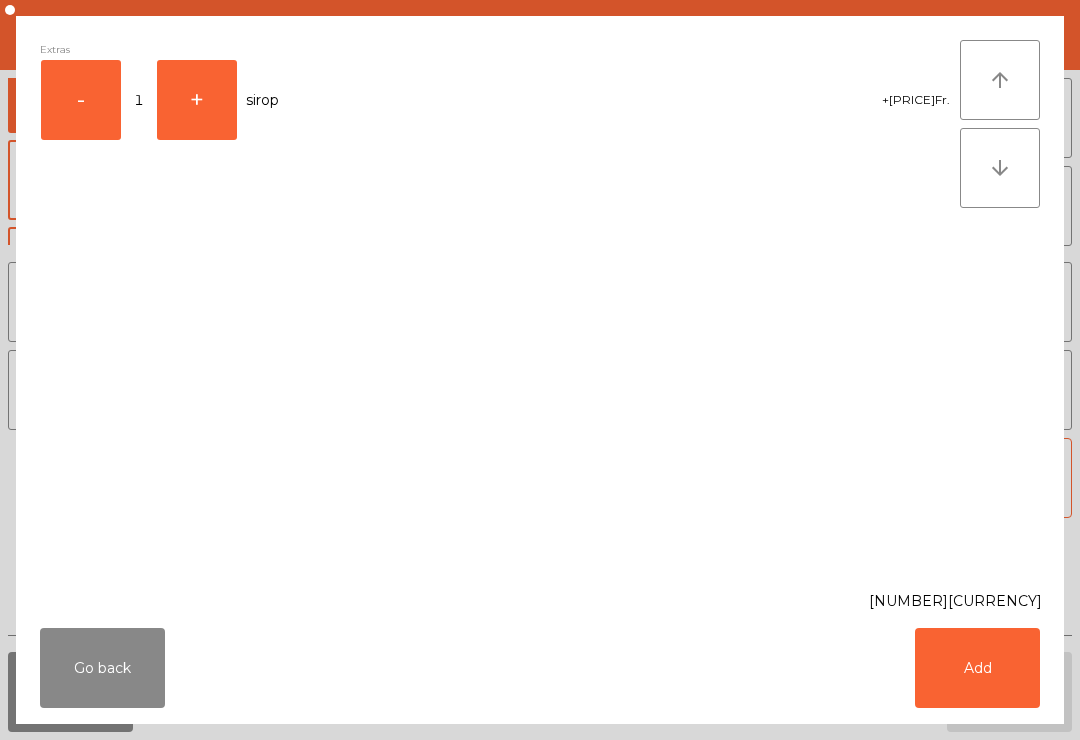click on "Add" at bounding box center (977, 668) 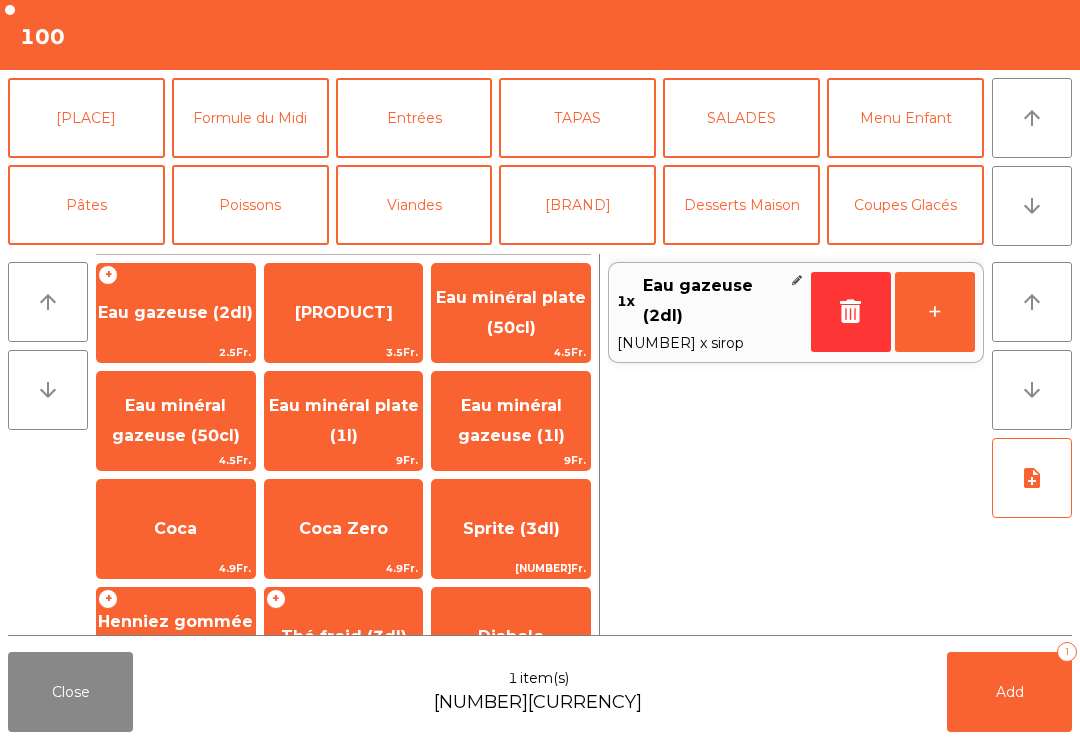 scroll, scrollTop: -1, scrollLeft: 0, axis: vertical 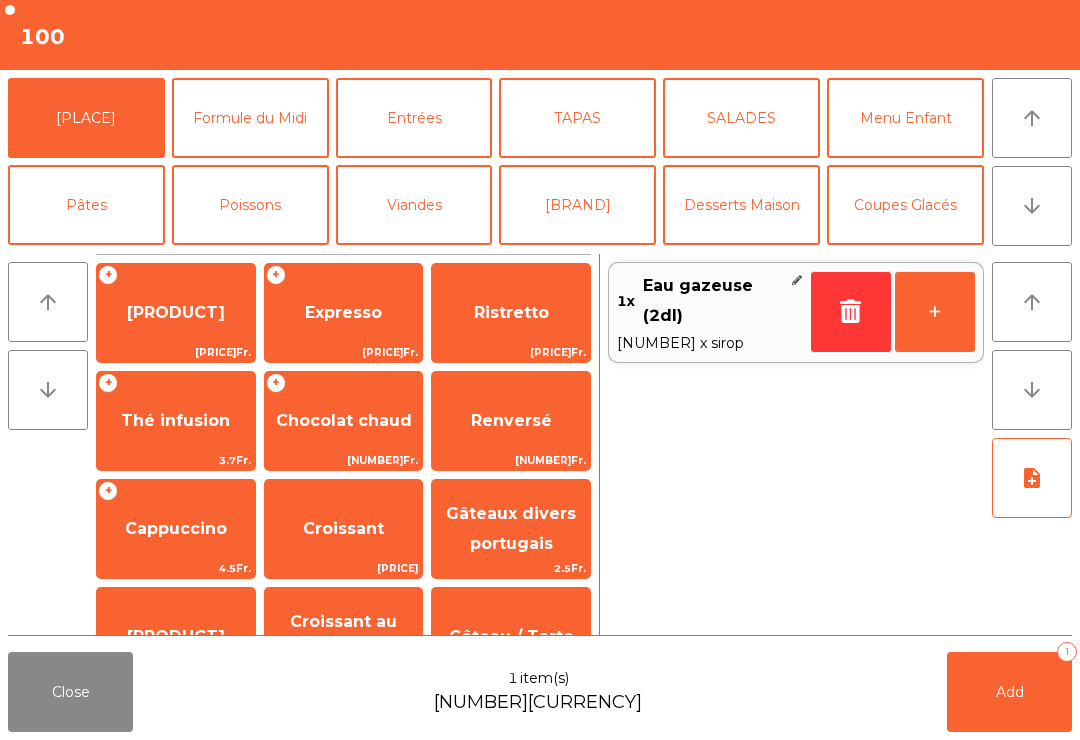 click on "Renversé" at bounding box center (176, 312) 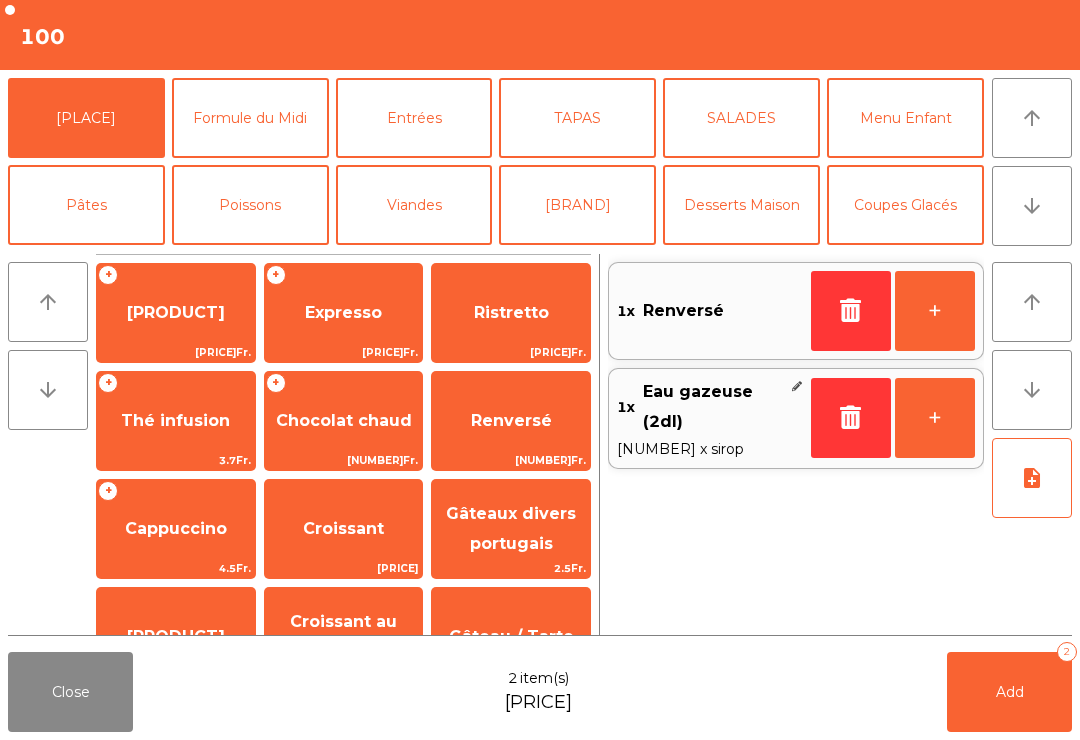 click on "Add" at bounding box center (1010, 692) 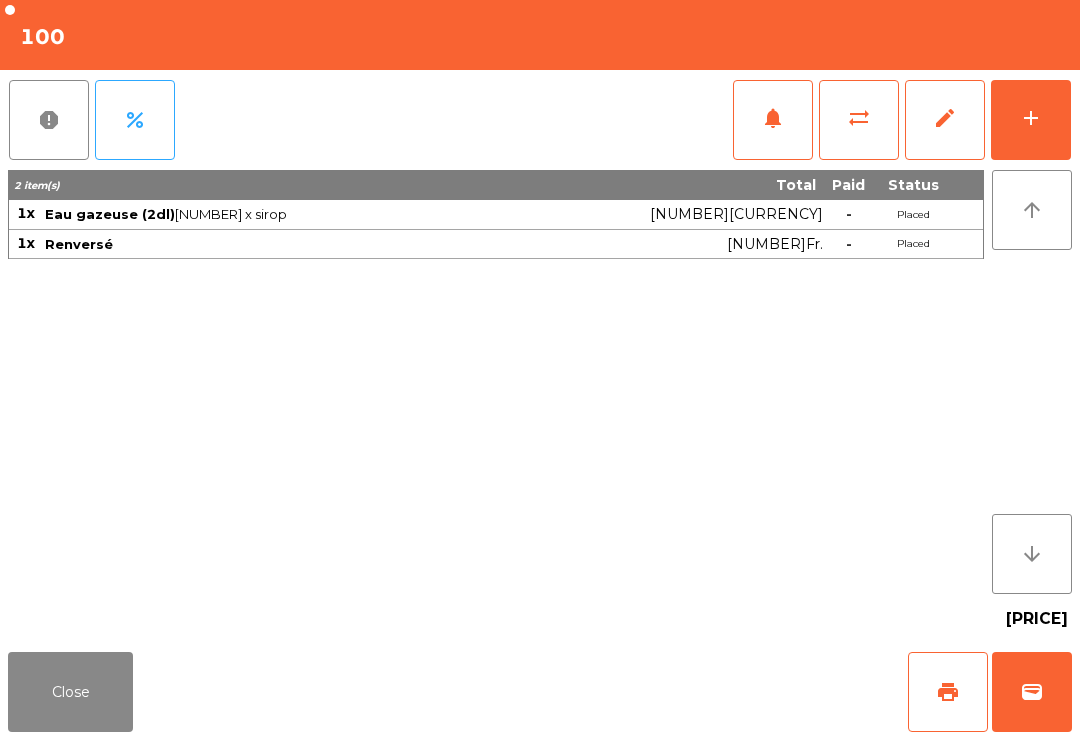 click on "Close" at bounding box center (70, 692) 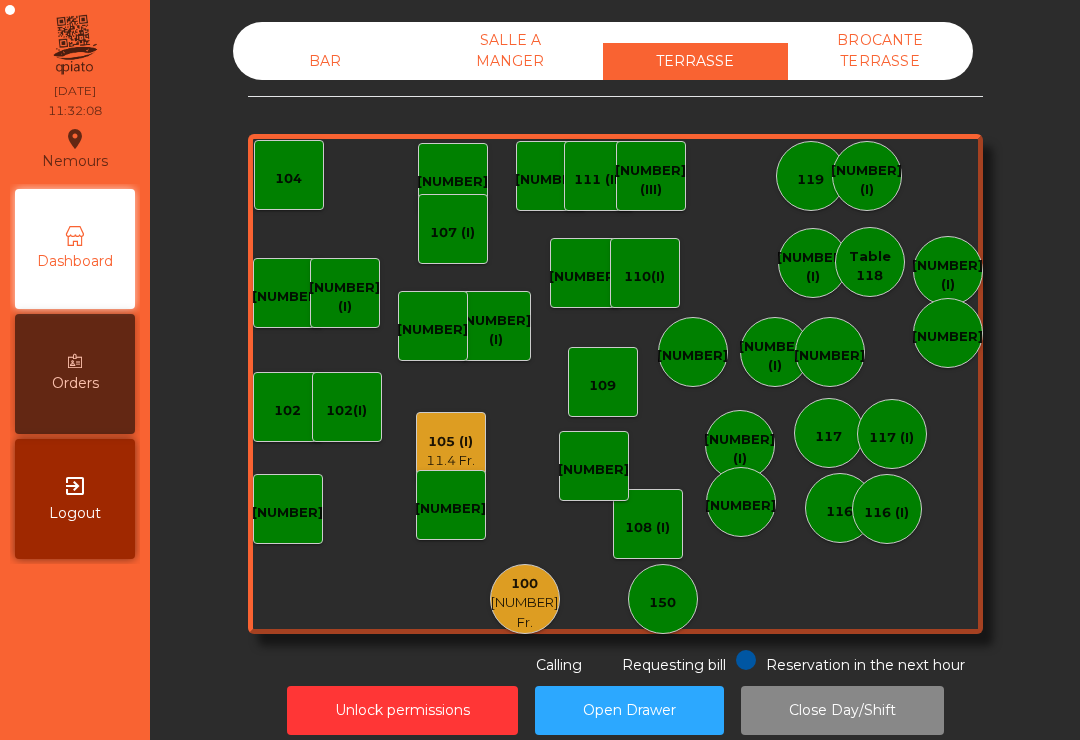 click on "105 (I)" at bounding box center (450, 442) 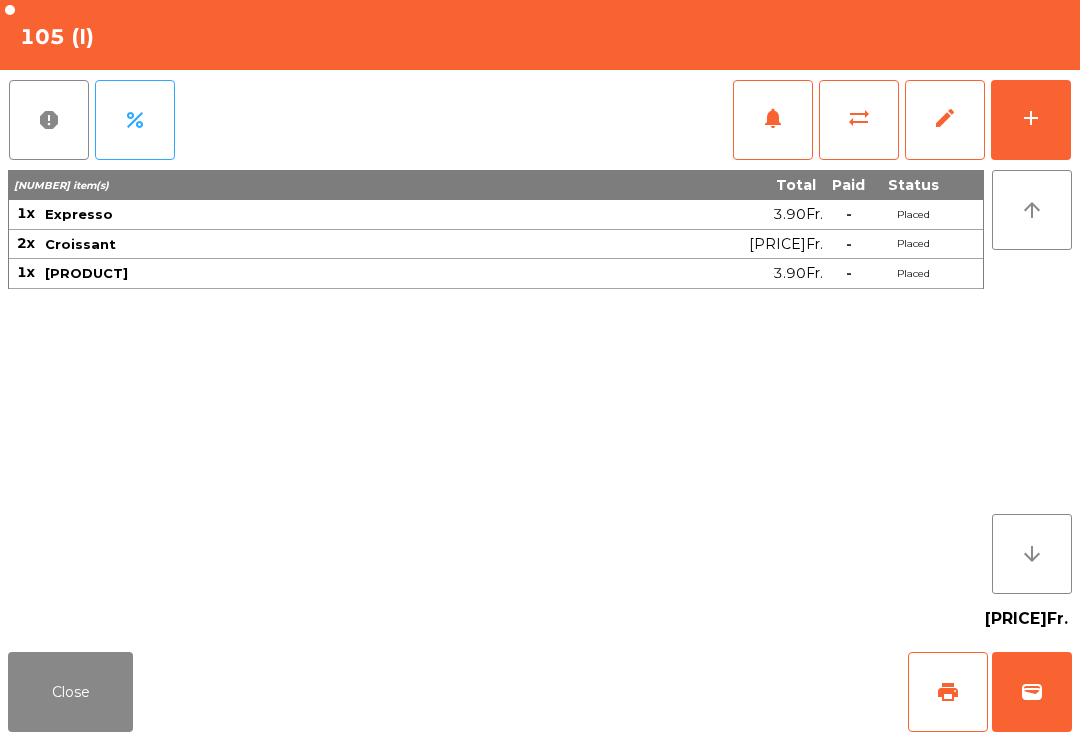 click on "wallet" at bounding box center [1032, 692] 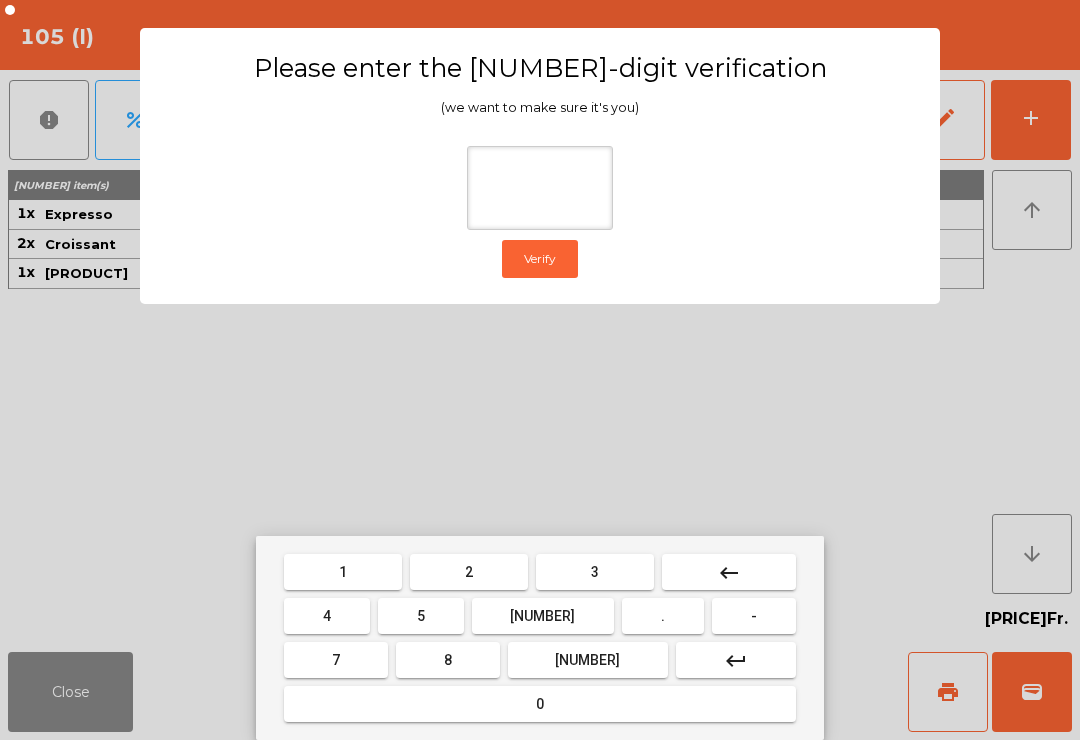 type on "*" 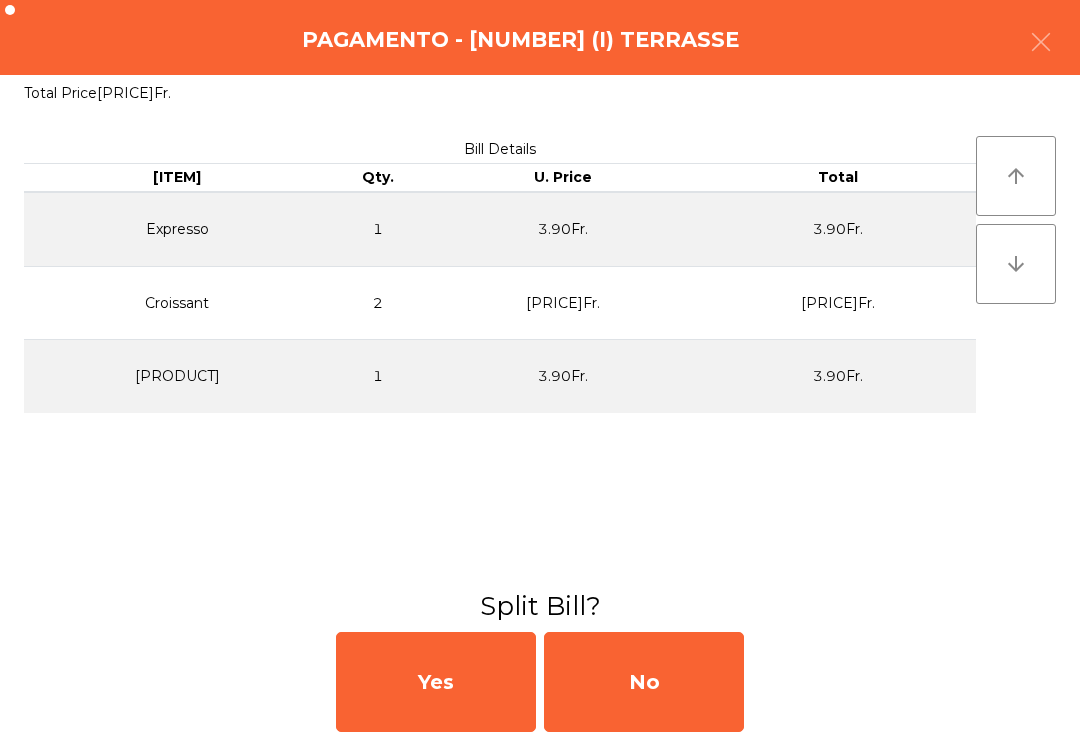 click on "No" at bounding box center [644, 682] 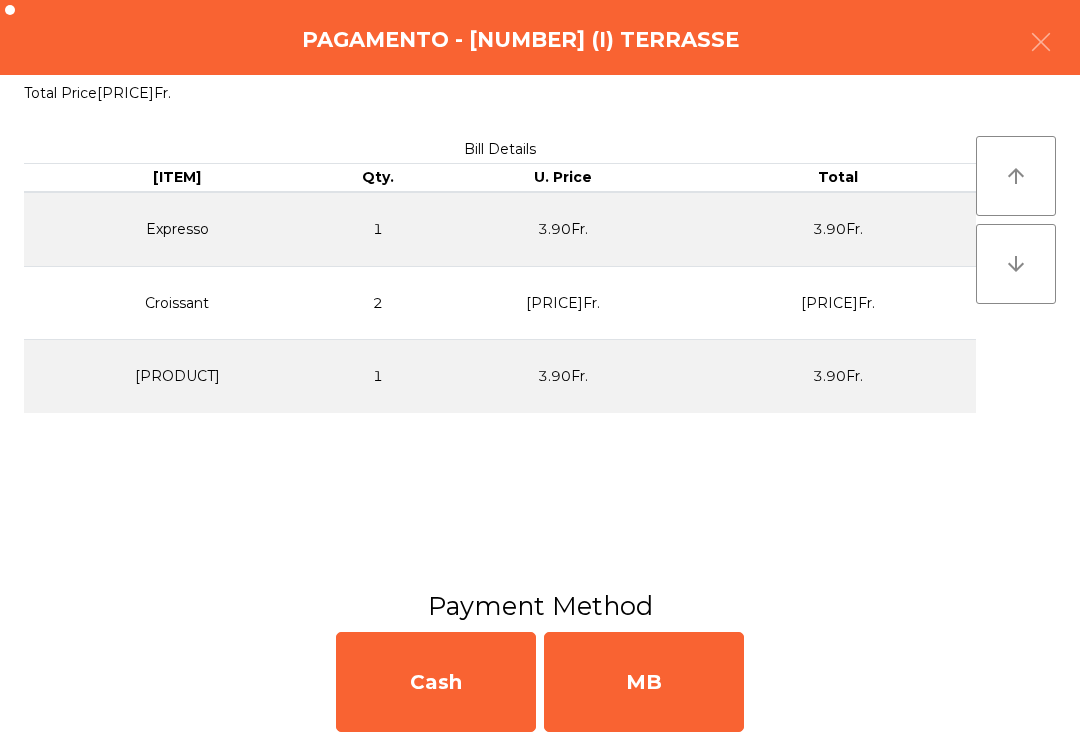 click on "MB" at bounding box center [644, 682] 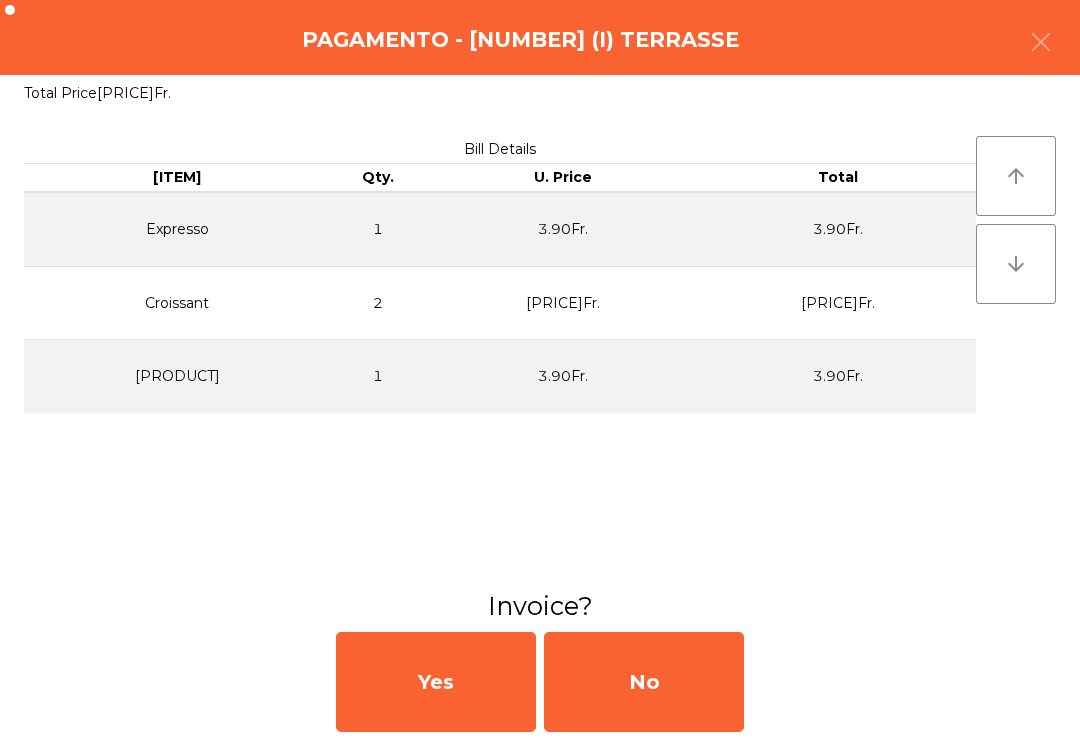 click on "No" at bounding box center [644, 682] 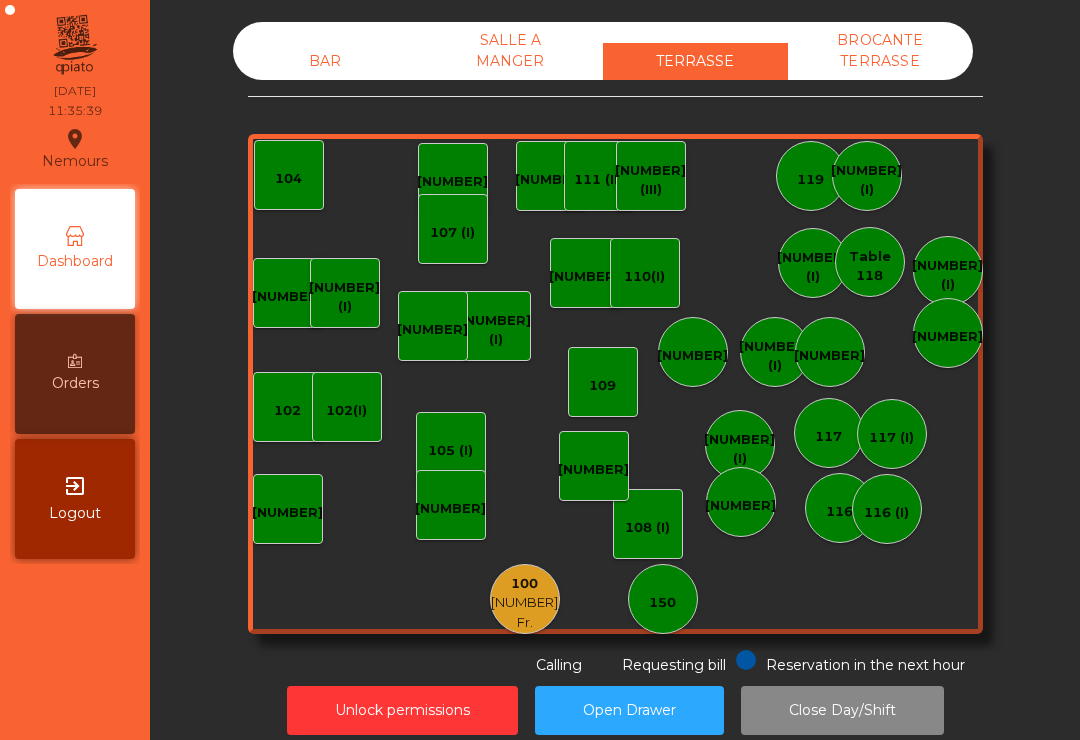 click on "100" at bounding box center [525, 584] 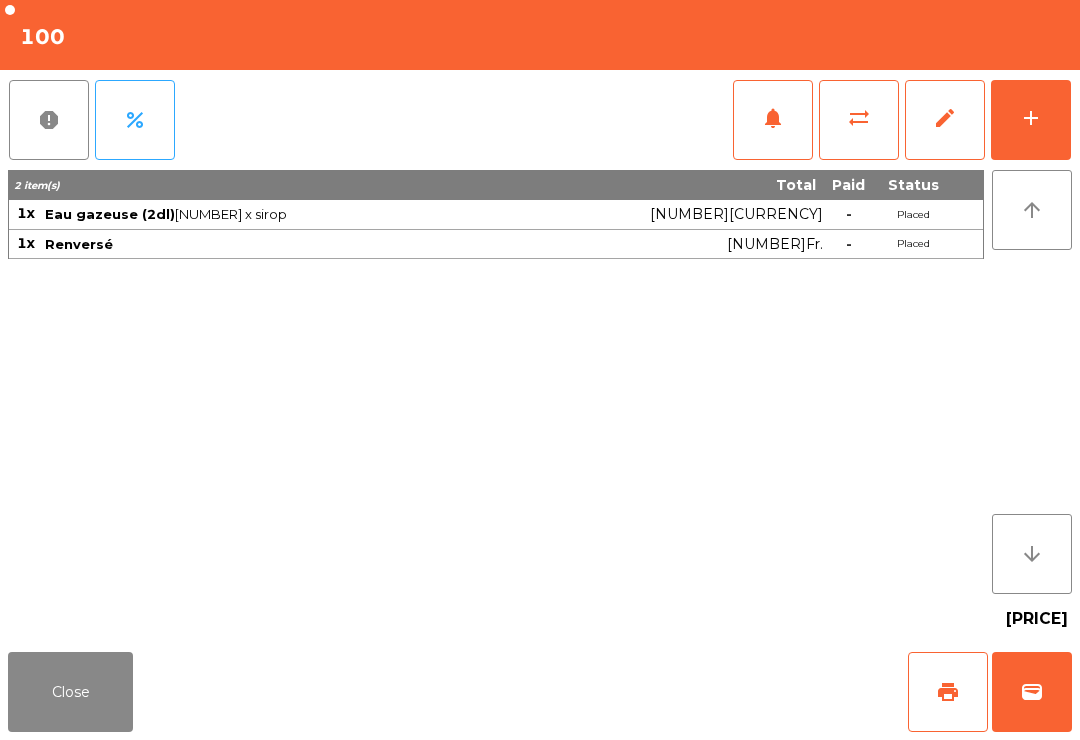 click on "print" at bounding box center [948, 692] 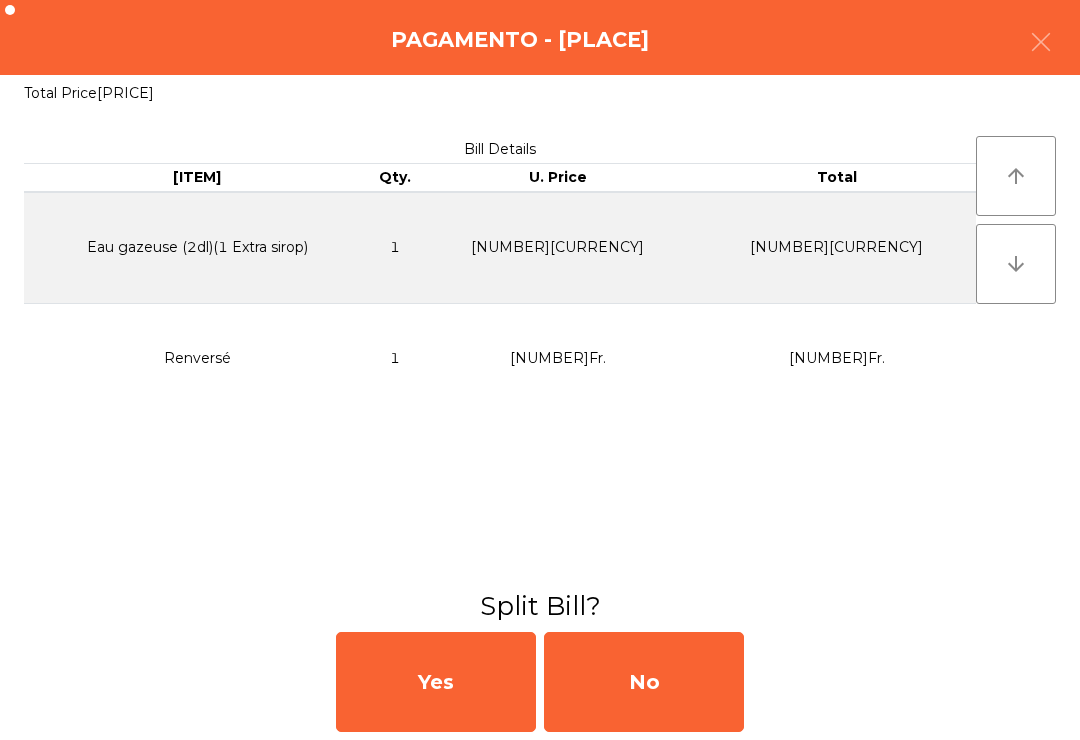click on "No" at bounding box center [644, 682] 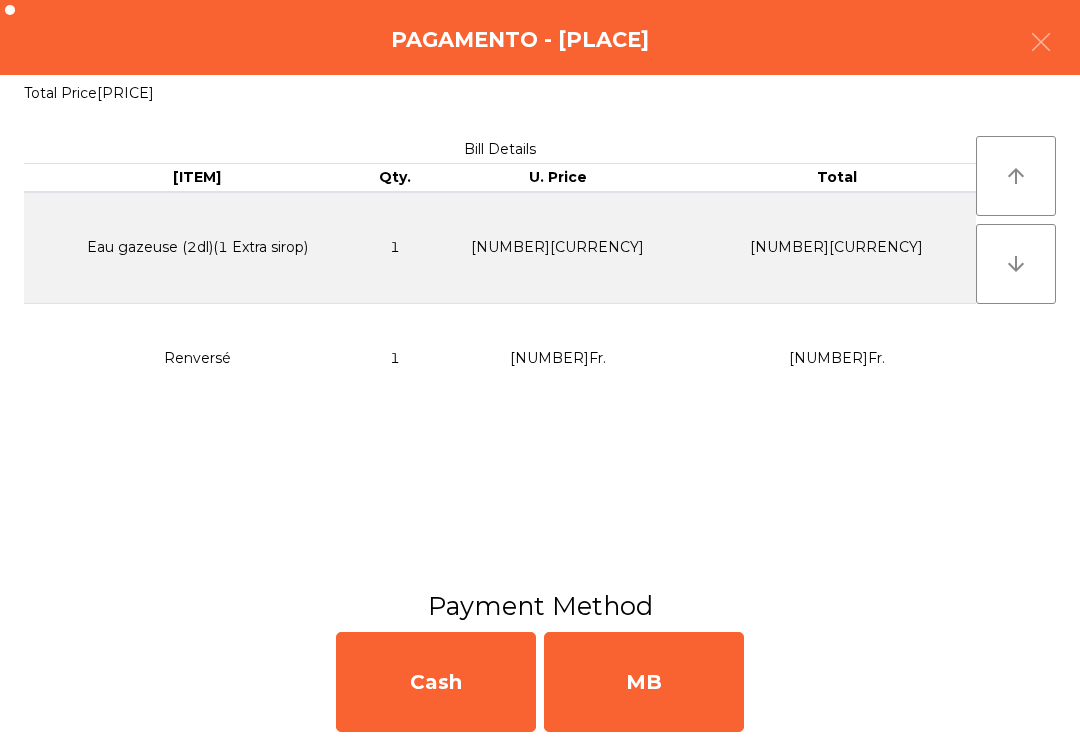 click on "MB" at bounding box center (644, 682) 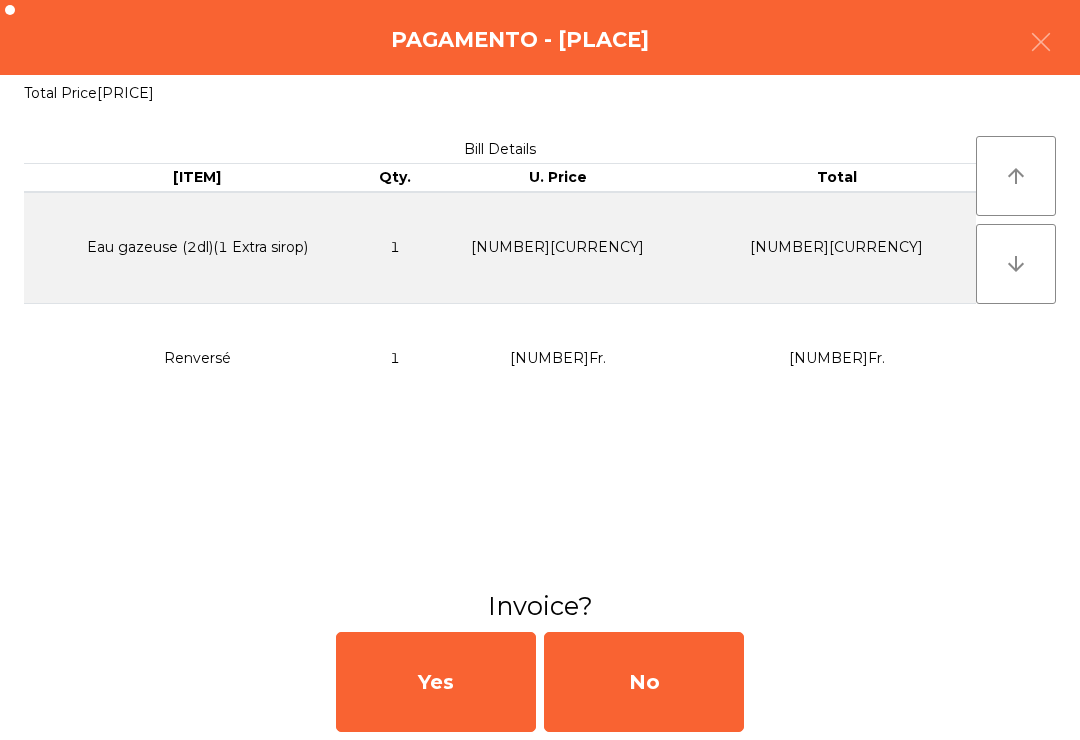 click on "No" at bounding box center (644, 682) 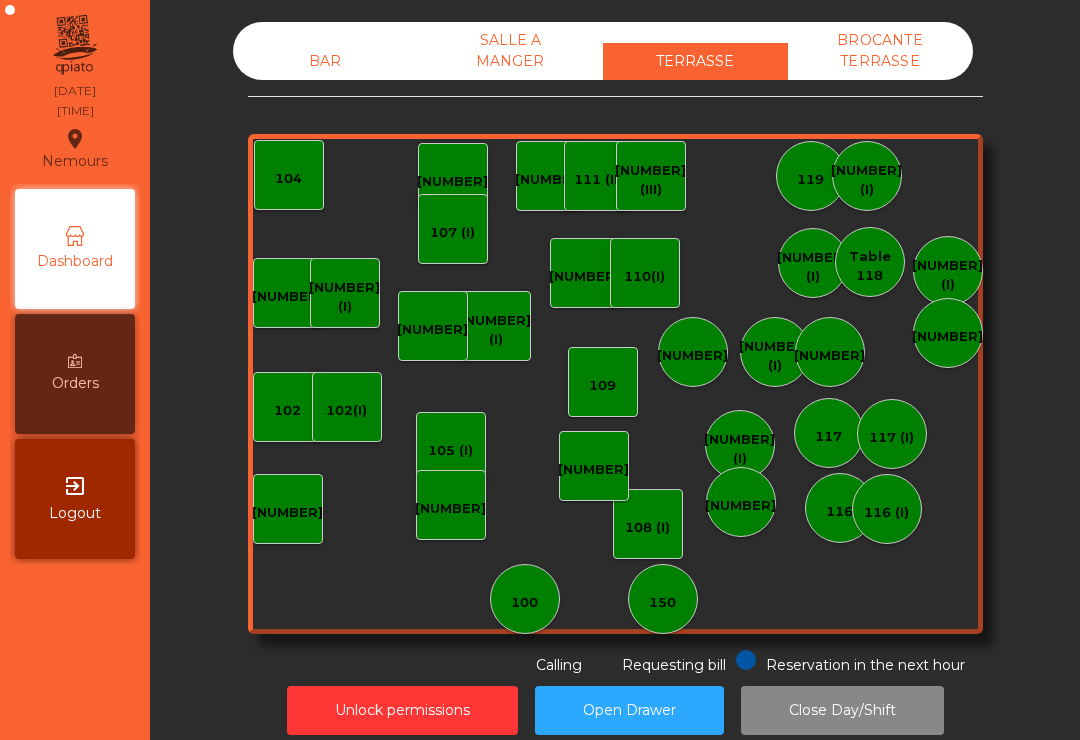 click on "[NUMBER]" at bounding box center [524, 599] 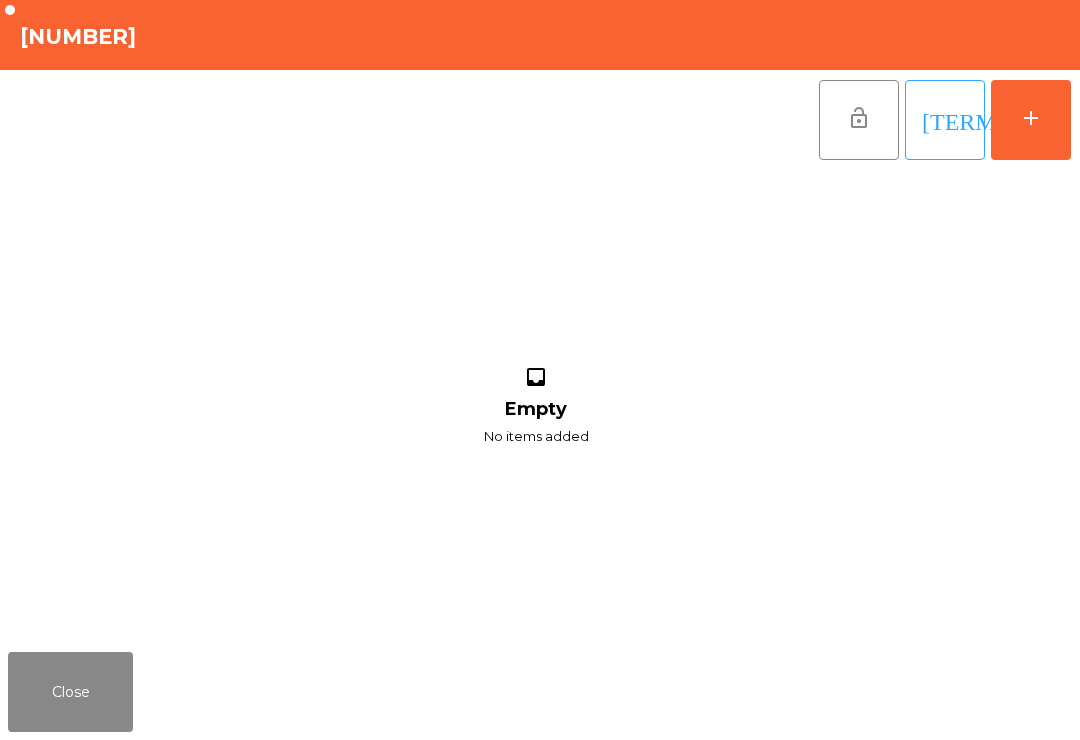 click on "add" at bounding box center (1031, 120) 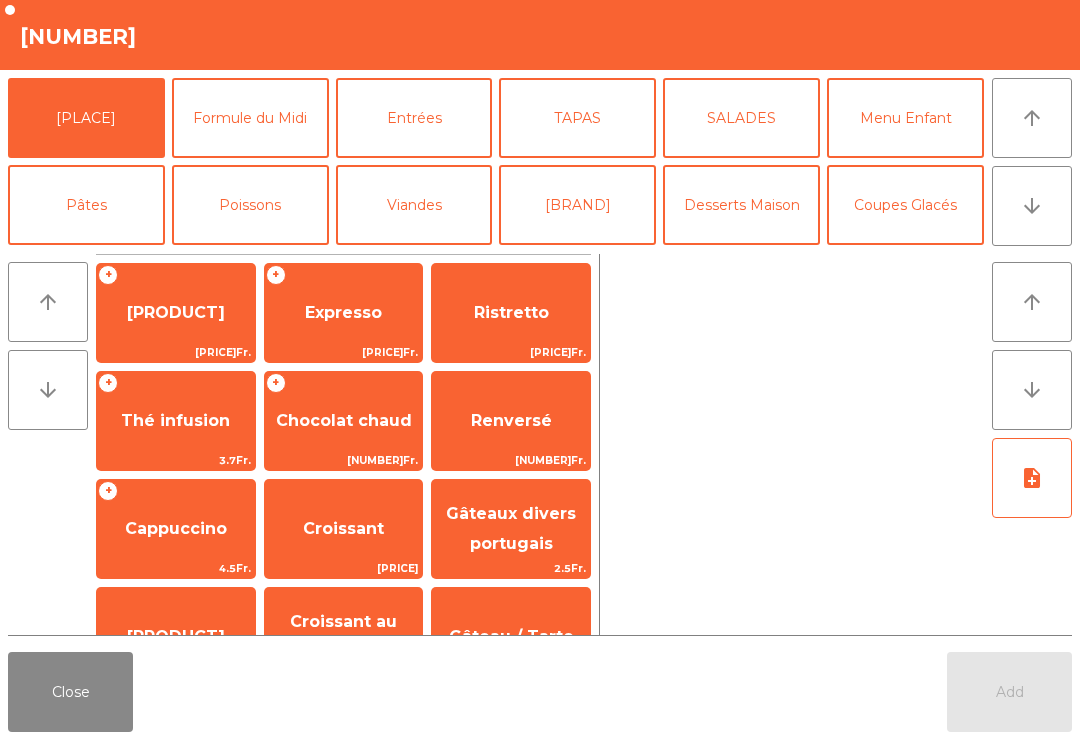click on "Pâtes" at bounding box center (86, 205) 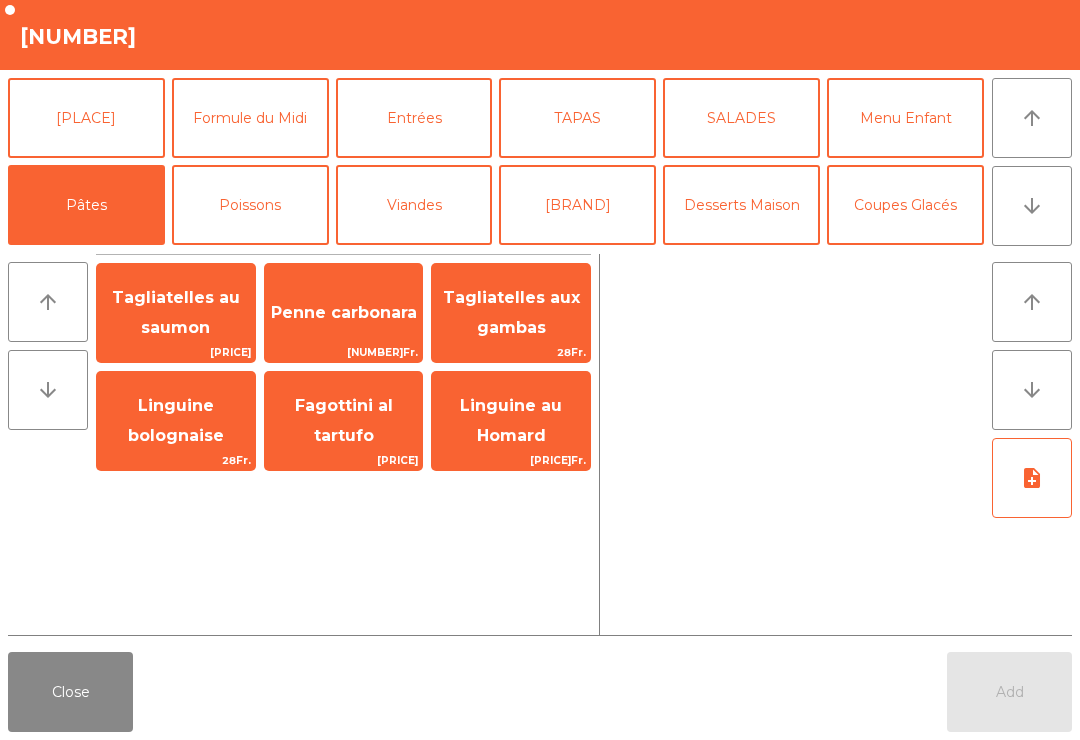 click on "Mineral" at bounding box center [86, 292] 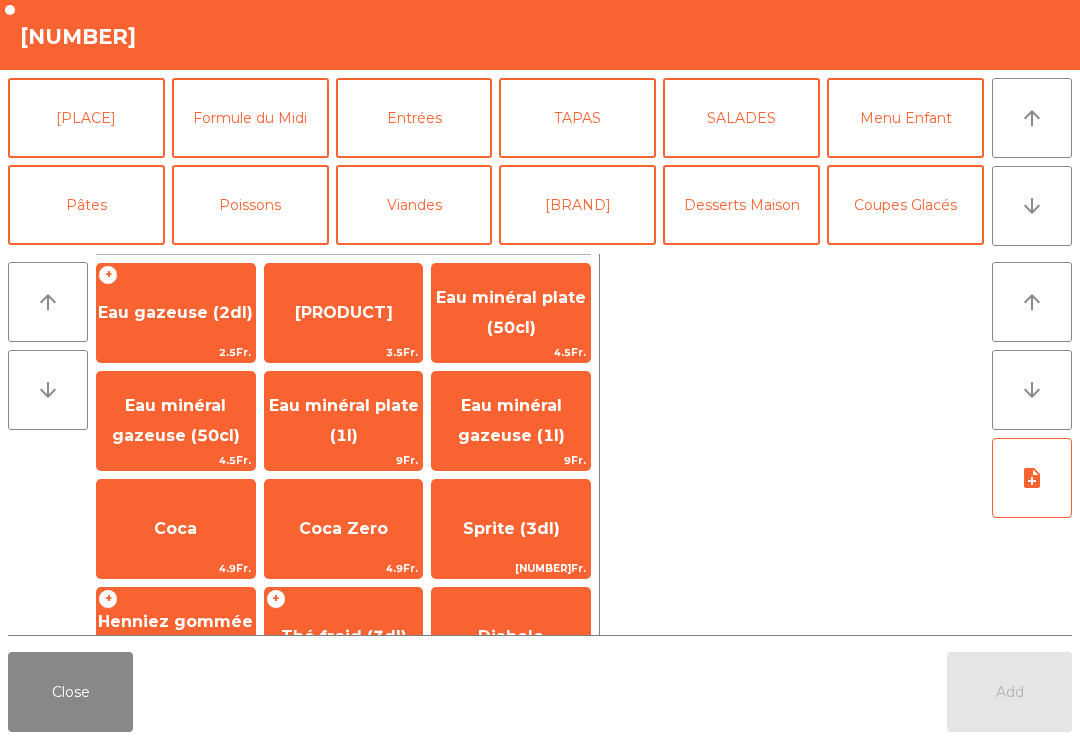 scroll, scrollTop: 94, scrollLeft: 0, axis: vertical 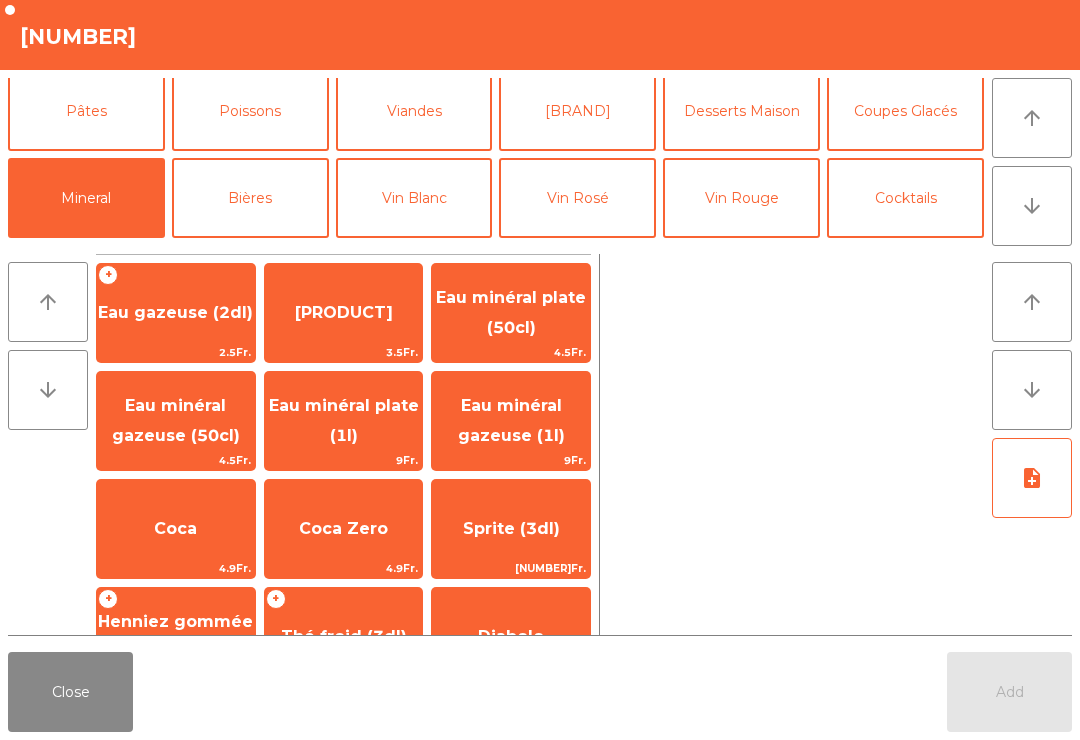 click on "Eau minéral plate (50cl)" at bounding box center (344, 313) 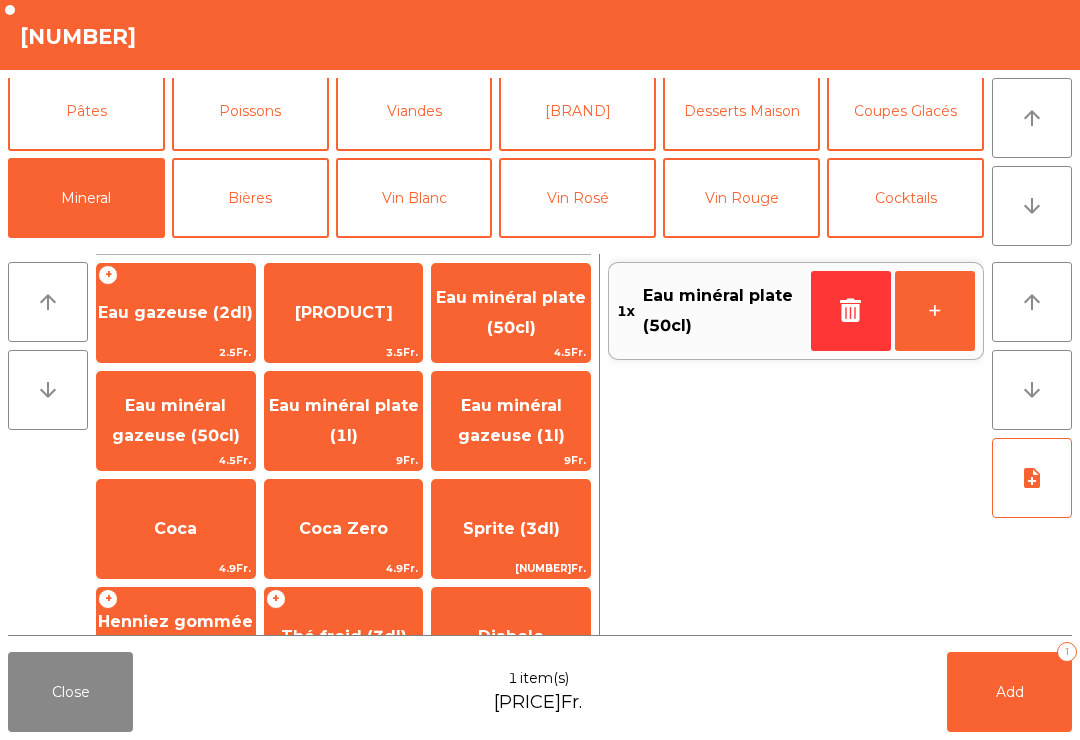click at bounding box center [851, 311] 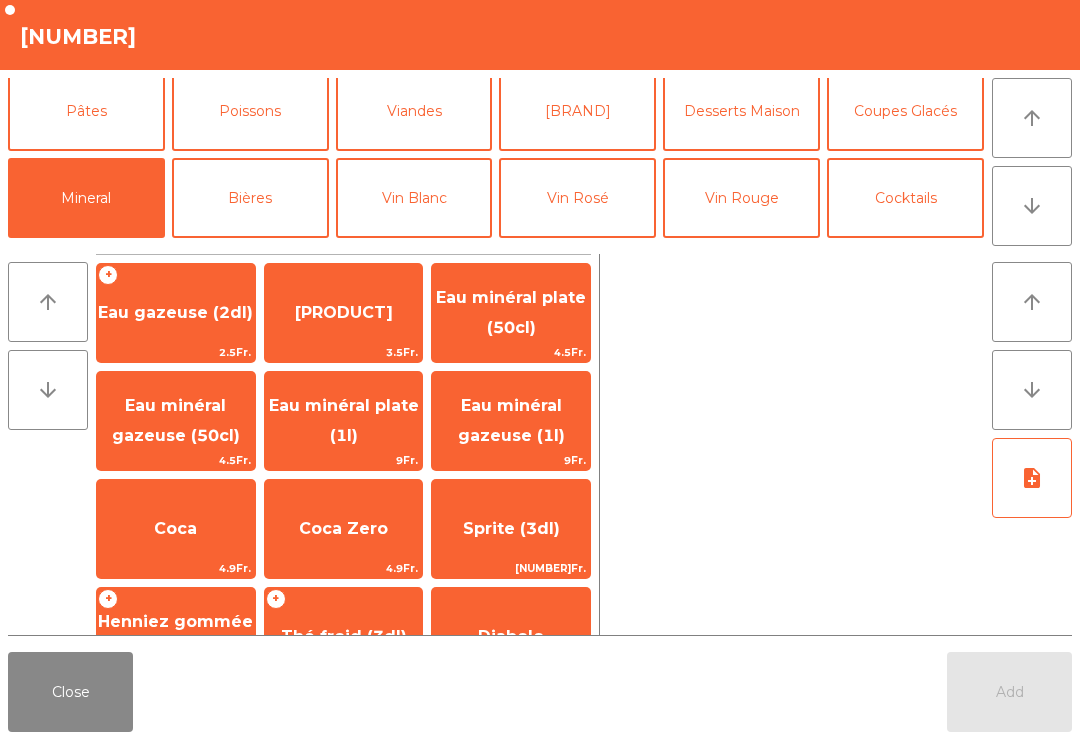 click on "Eau minéral plate (1l)" at bounding box center (344, 313) 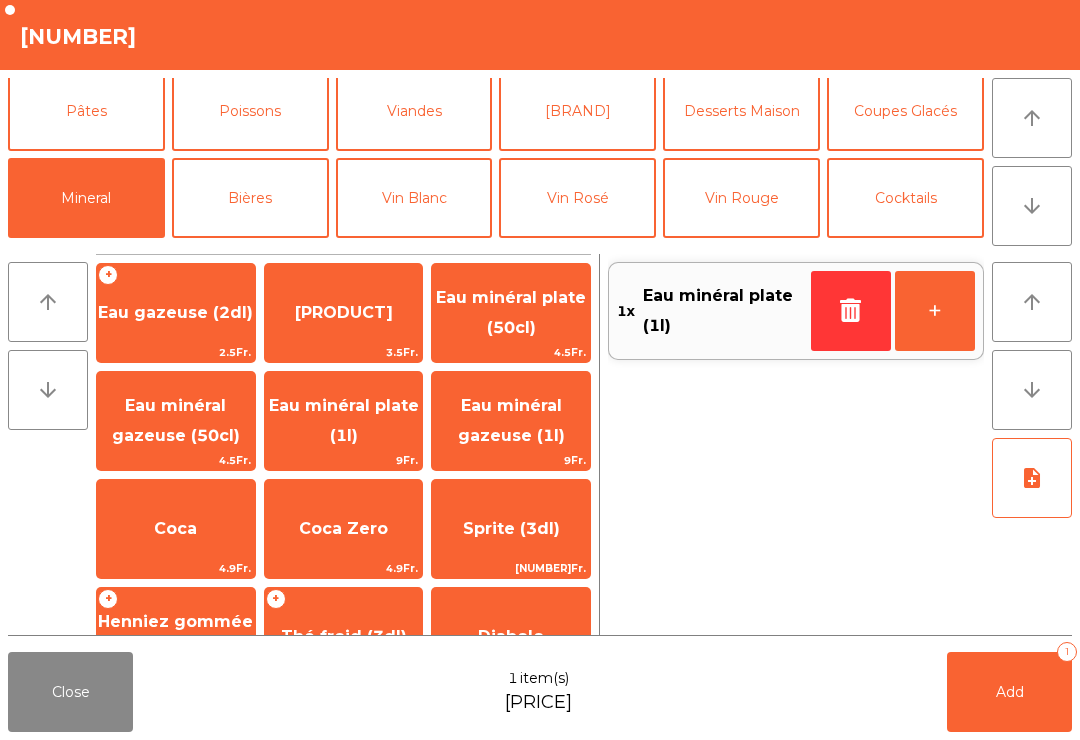 scroll, scrollTop: 0, scrollLeft: 0, axis: both 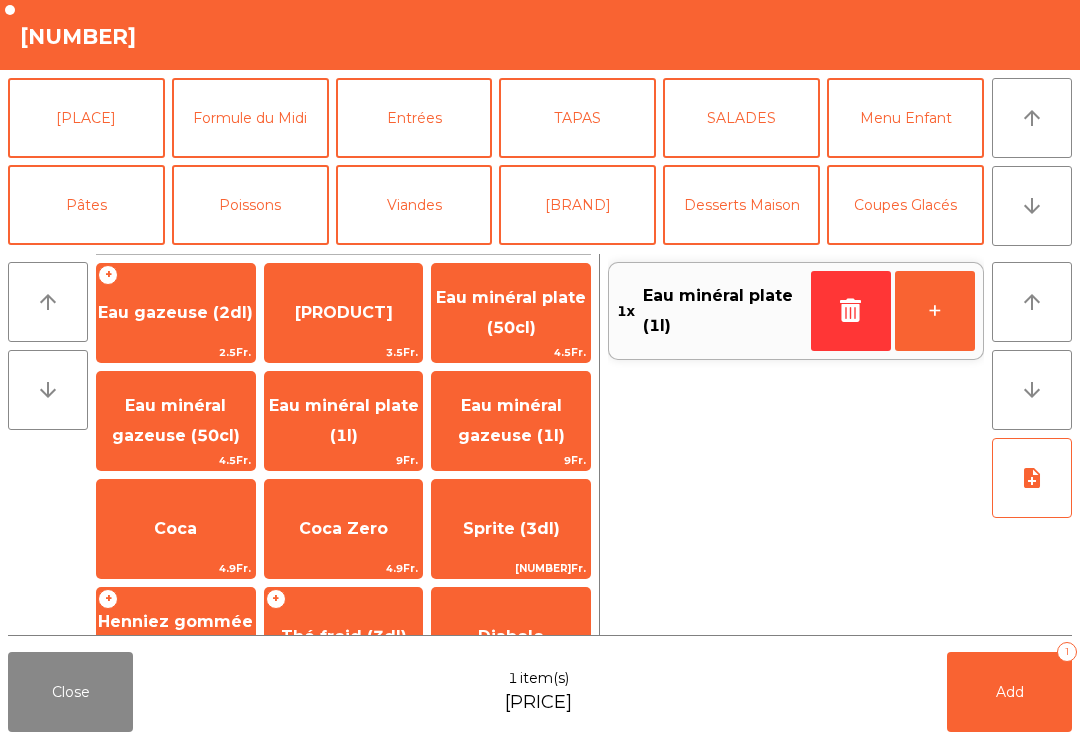 click on "[PLACE]" at bounding box center (86, 118) 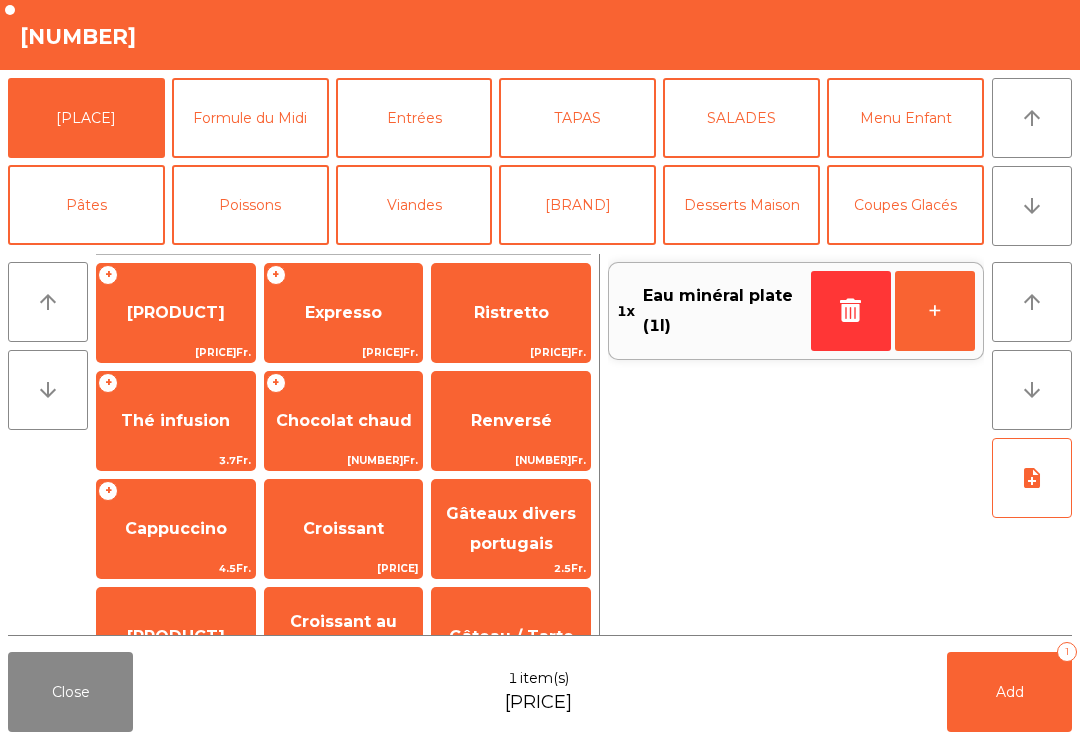 click on "Expresso" at bounding box center [176, 313] 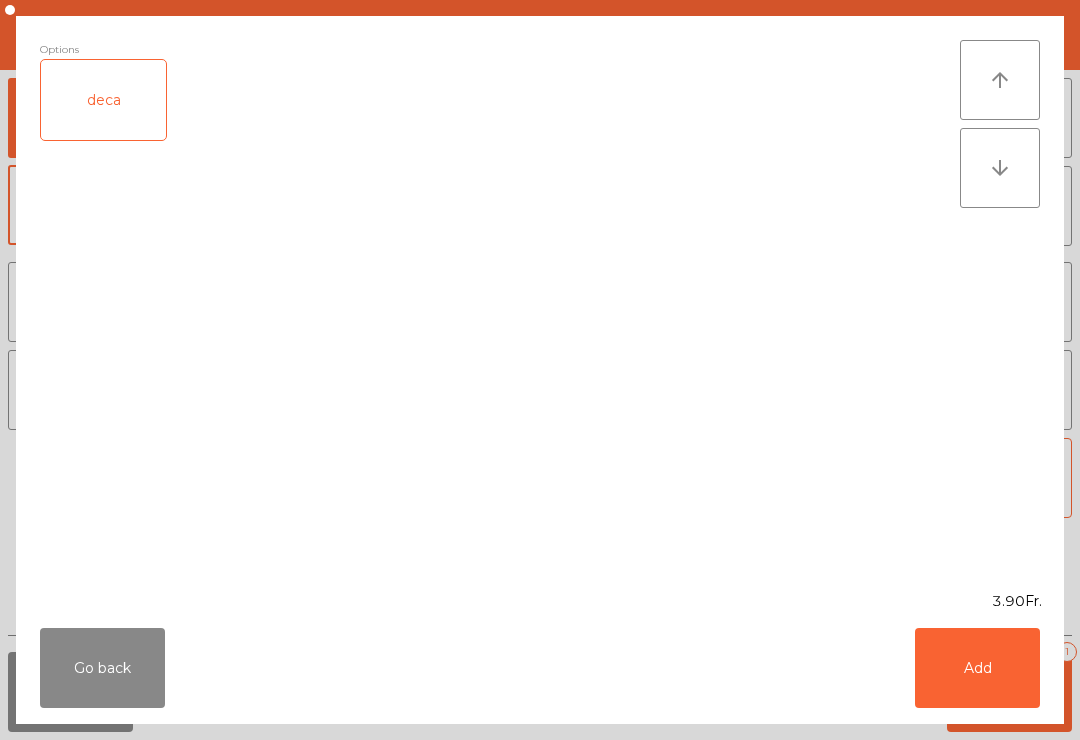 click on "Add" at bounding box center [977, 668] 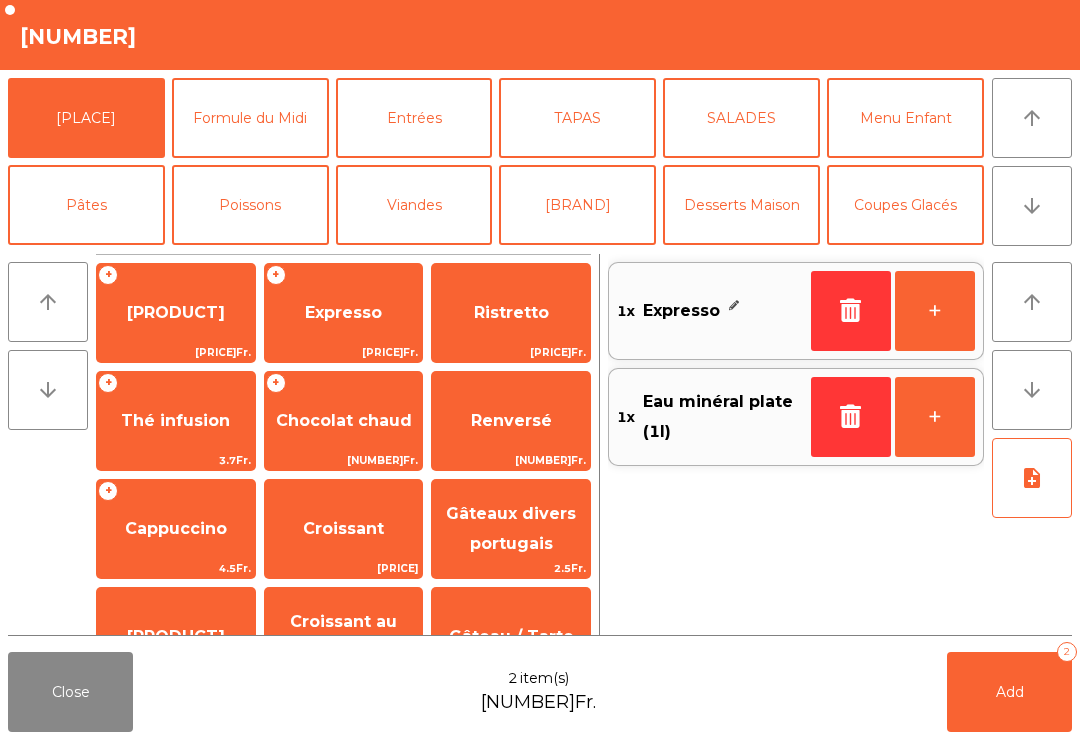 click on "Mineral" at bounding box center [86, 292] 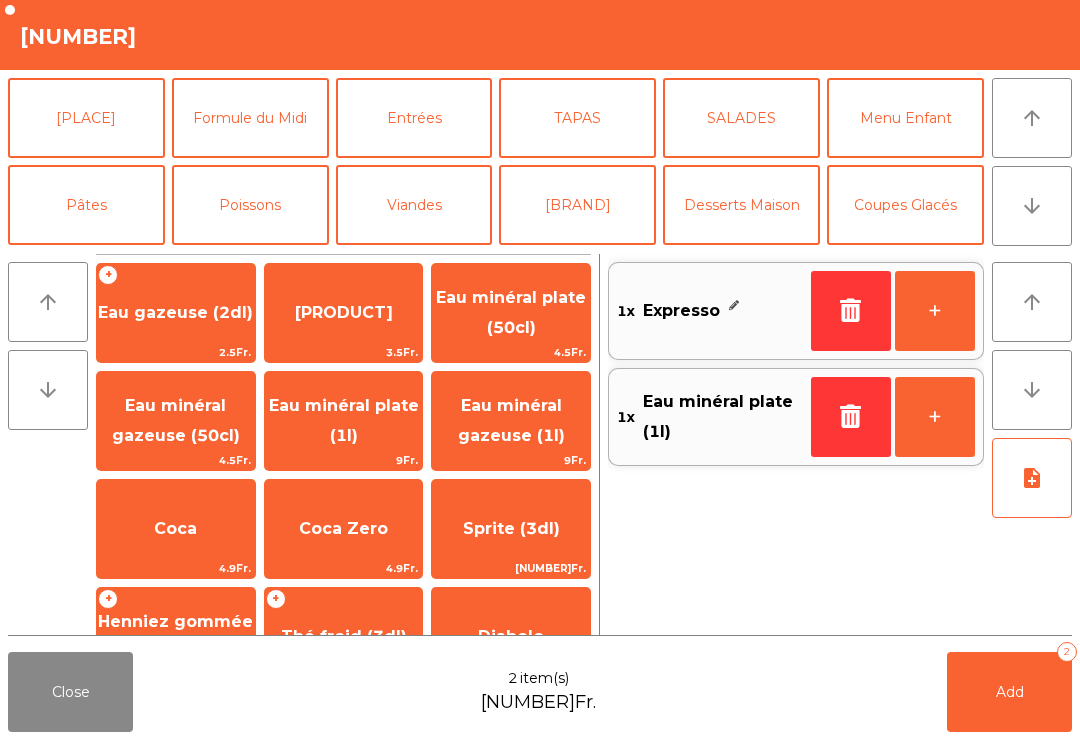 scroll, scrollTop: 81, scrollLeft: 0, axis: vertical 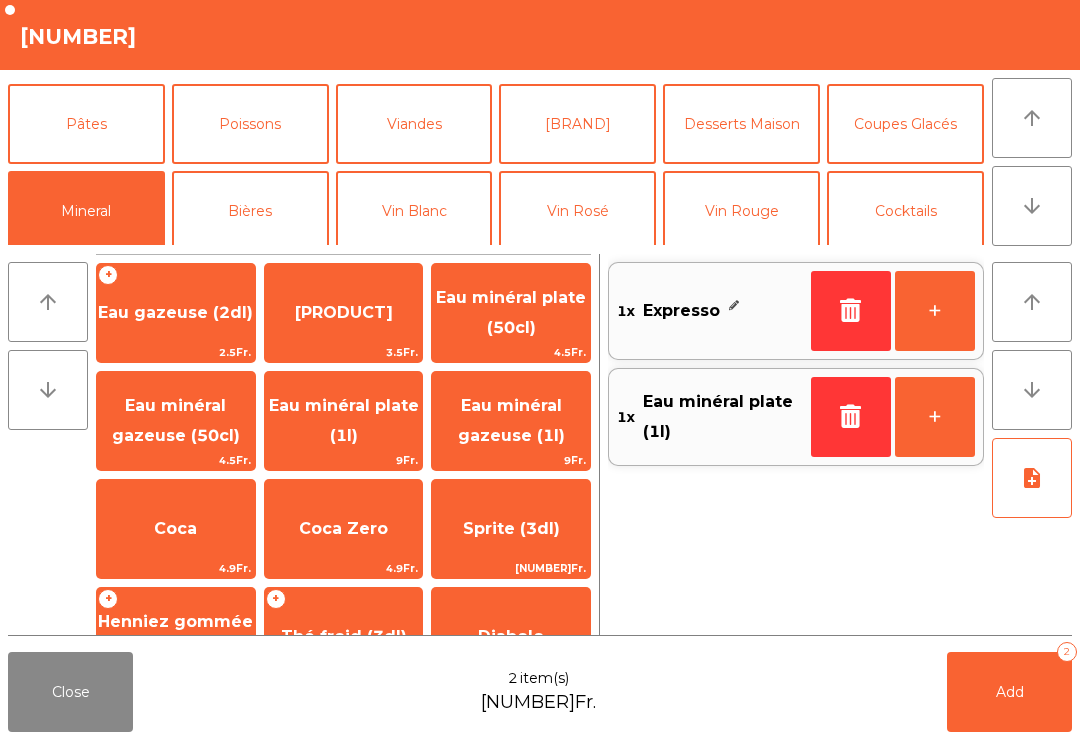 click on "Coca Zero" at bounding box center (344, 313) 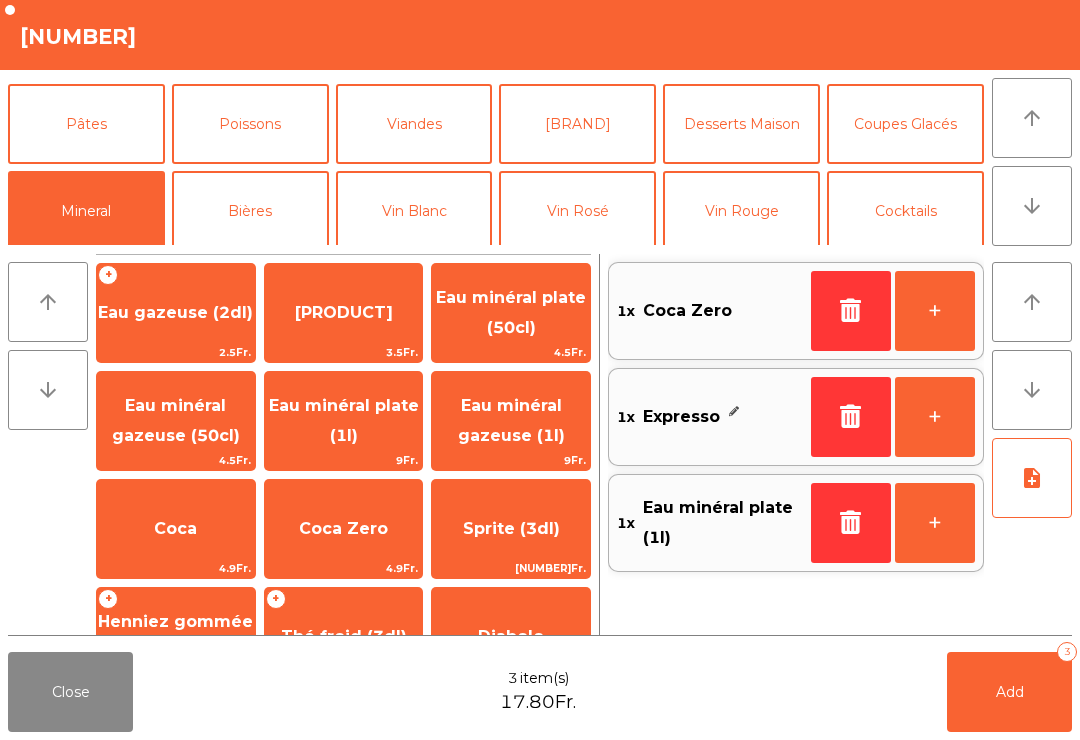 click on "Add" at bounding box center (1010, 692) 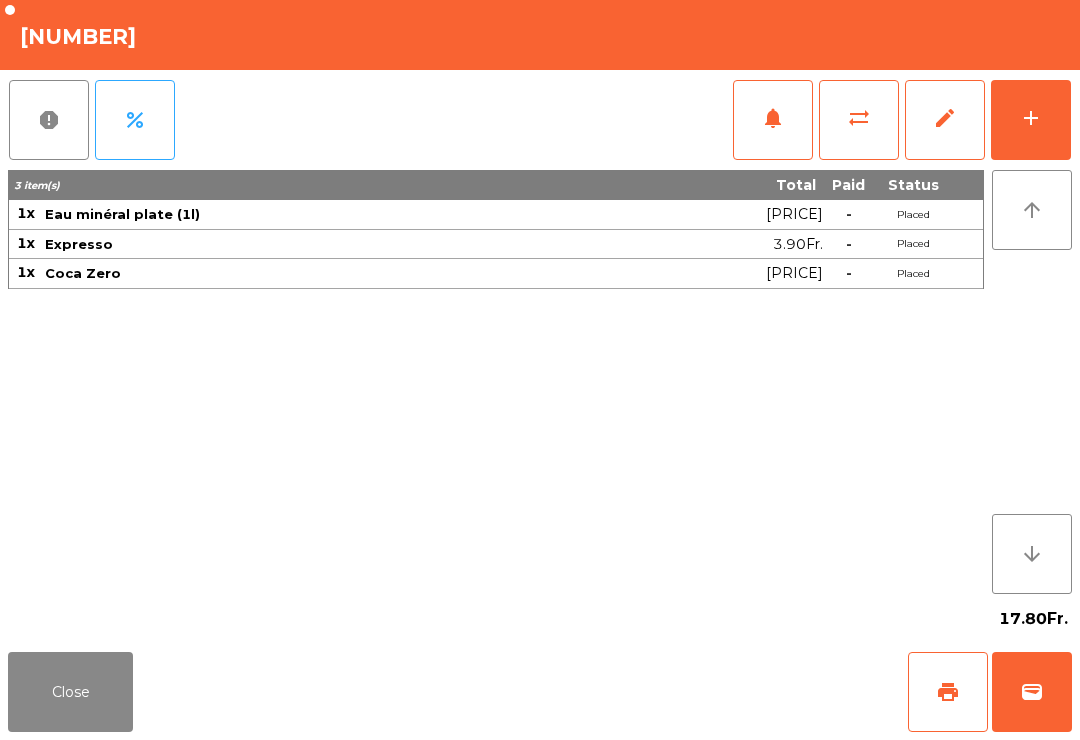 click on "Close" at bounding box center (70, 692) 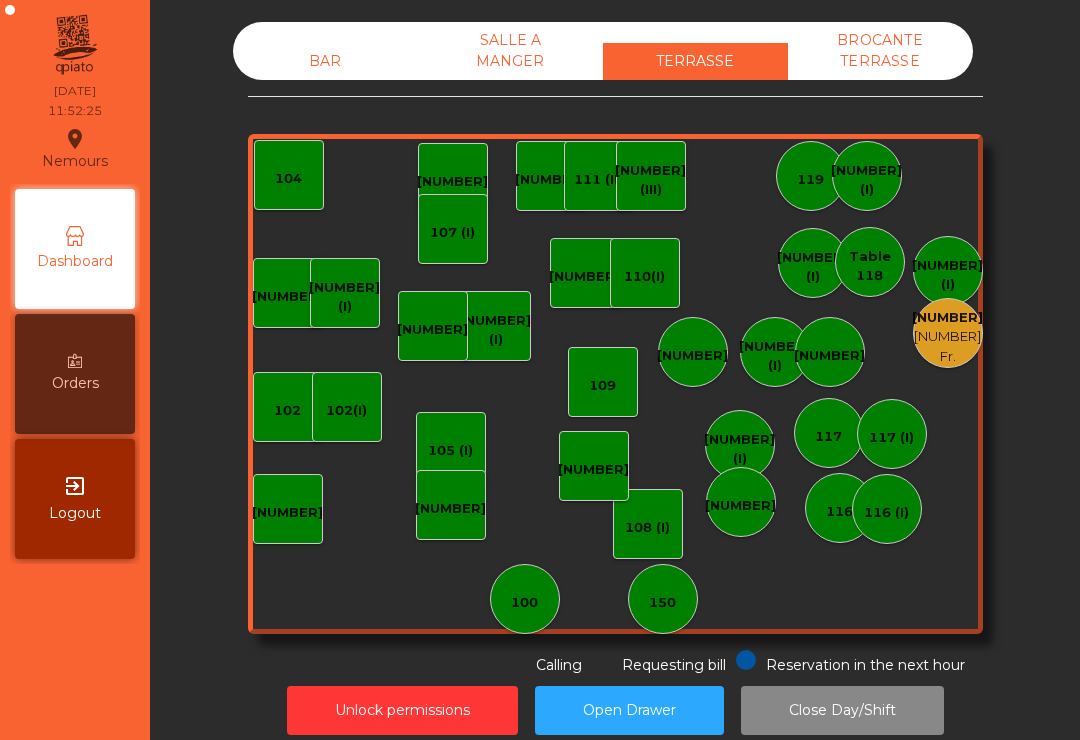click on "[NUMBER]" at bounding box center [947, 318] 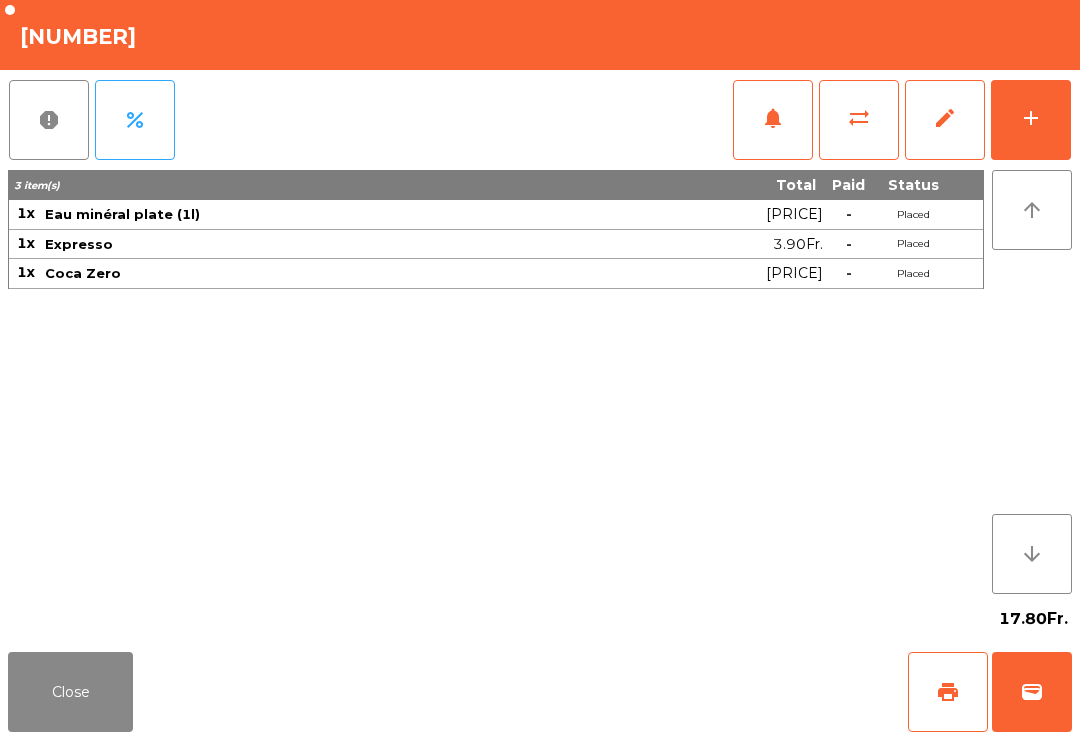 click on "sync_alt" at bounding box center [859, 120] 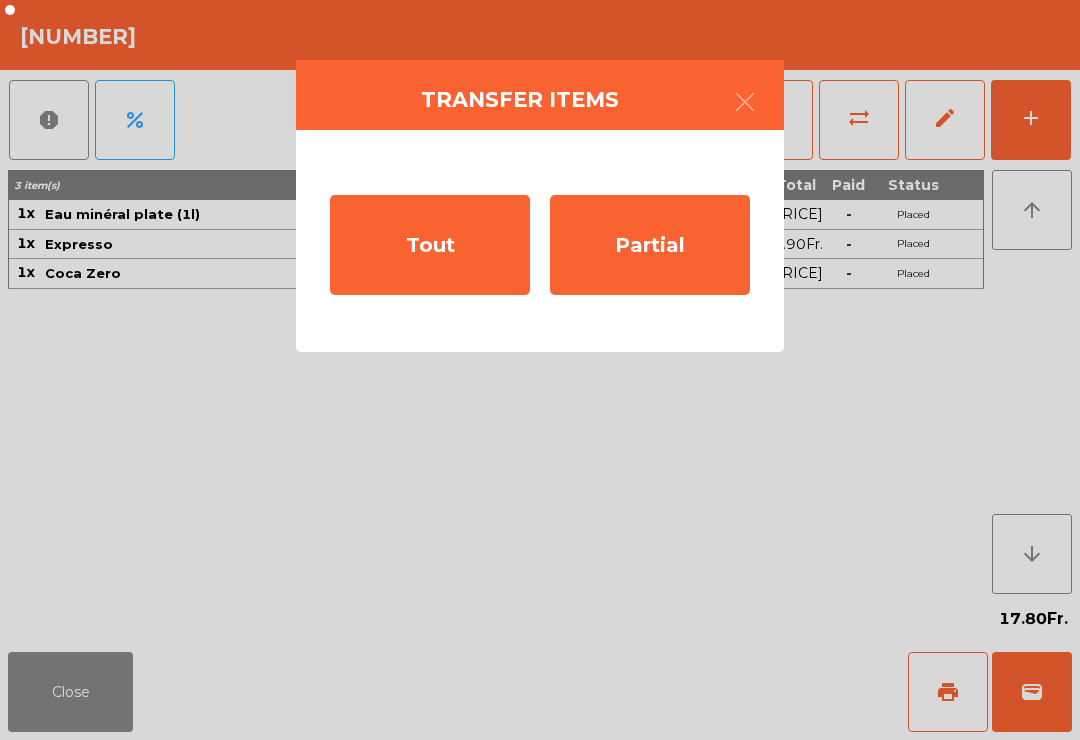 click on "Tout" at bounding box center (430, 245) 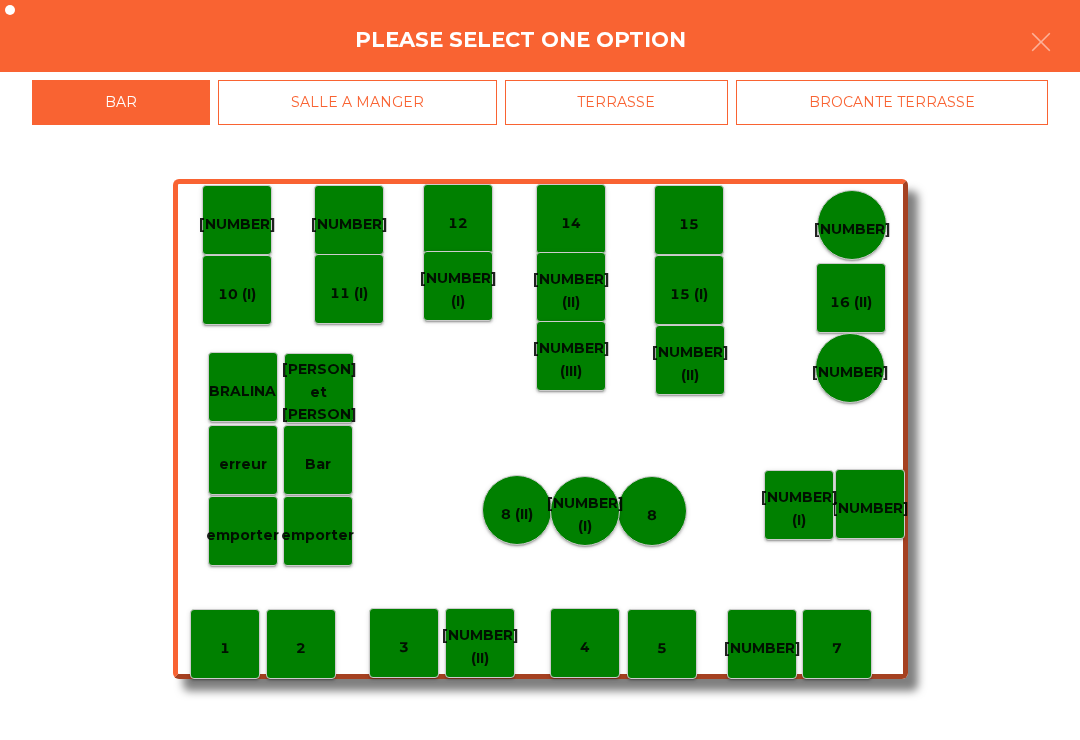 click on "BROCANTE TERRASSE" at bounding box center (892, 102) 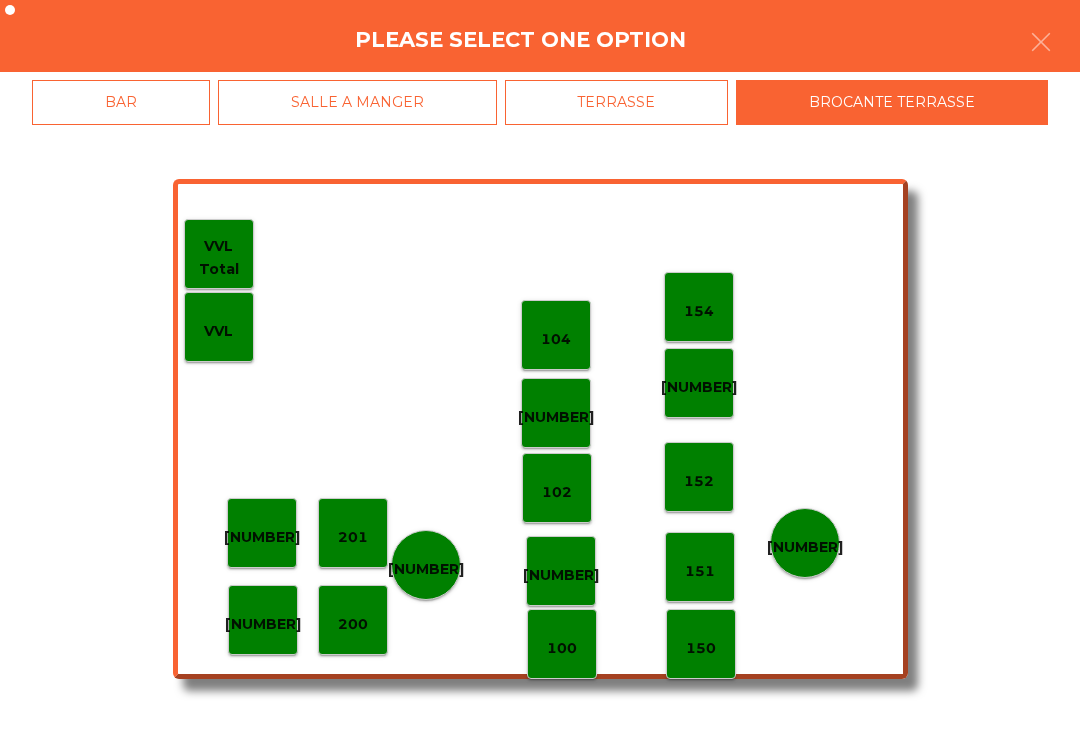 click on "TERRASSE" at bounding box center (617, 102) 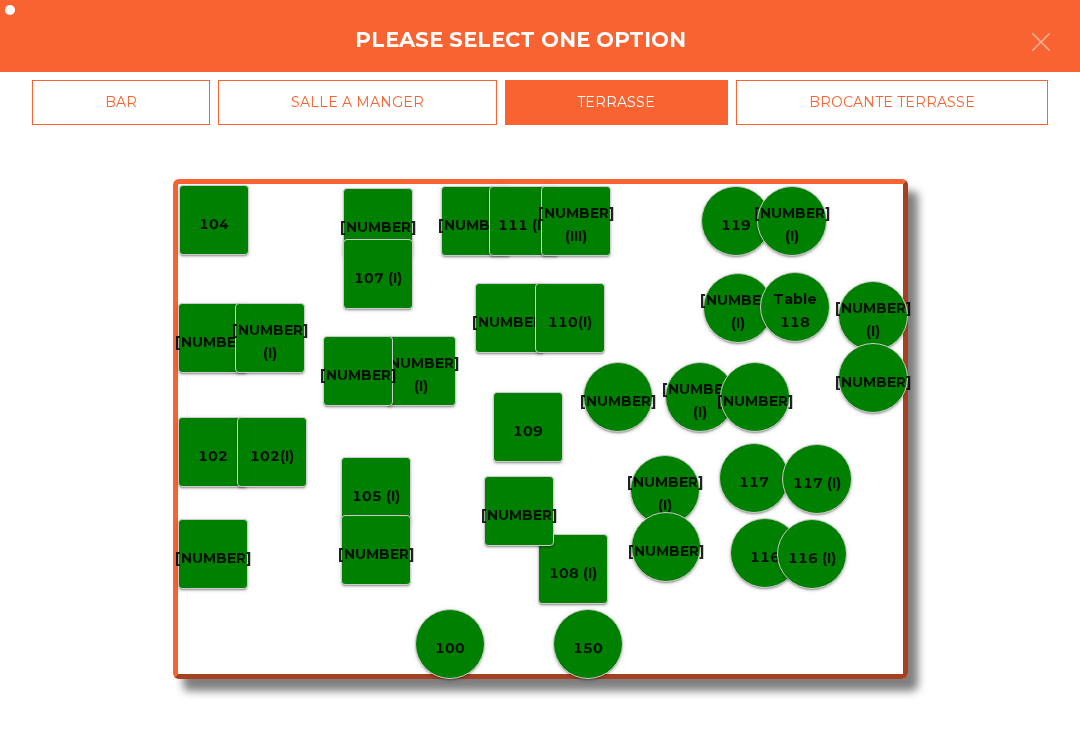 click on "[NUMBER] (I)" at bounding box center (450, 648) 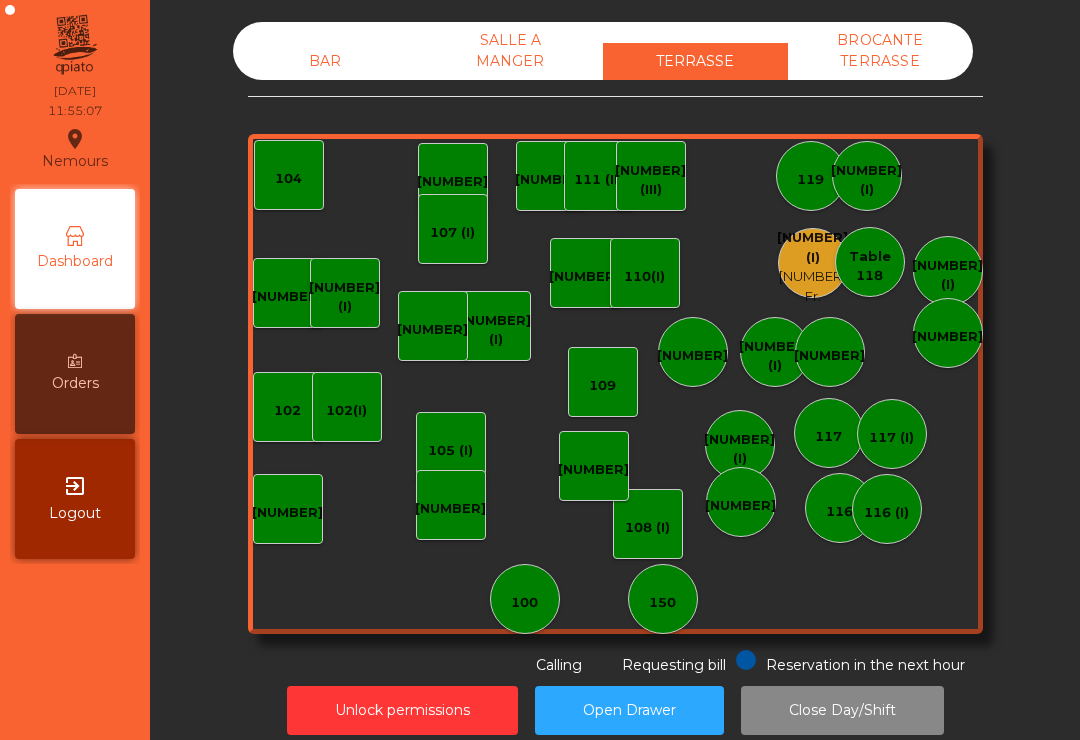 click on "[NUMBER] Fr." at bounding box center (812, 286) 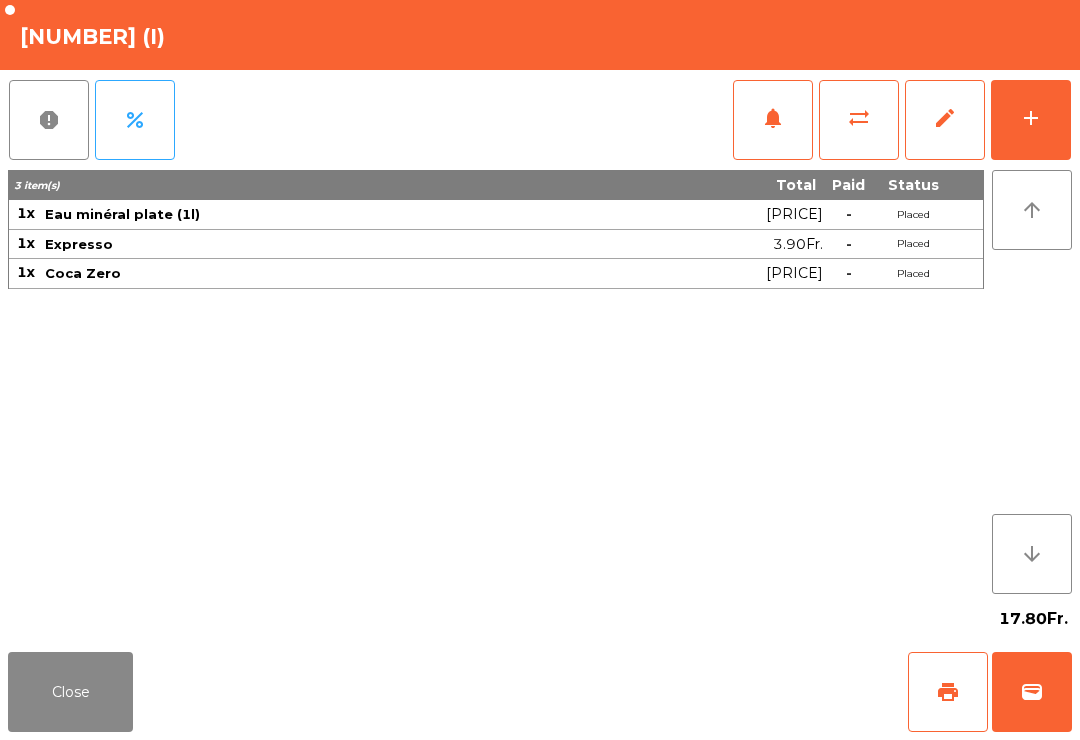 click on "Close" at bounding box center [70, 692] 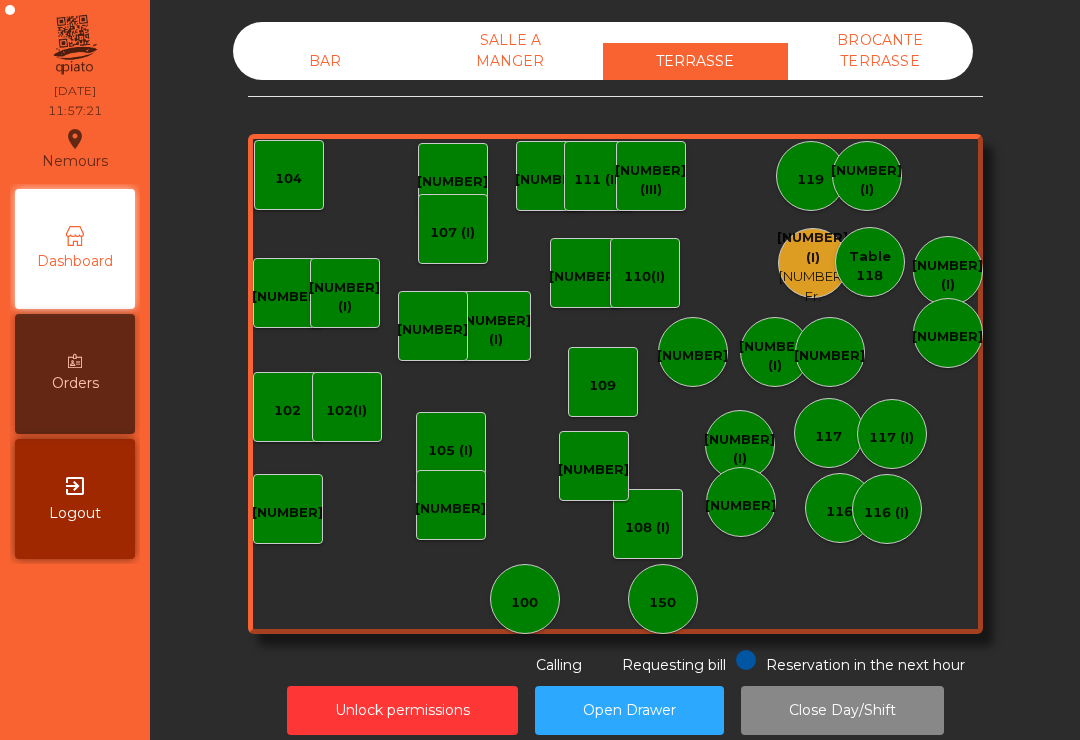 click on "109" at bounding box center (603, 382) 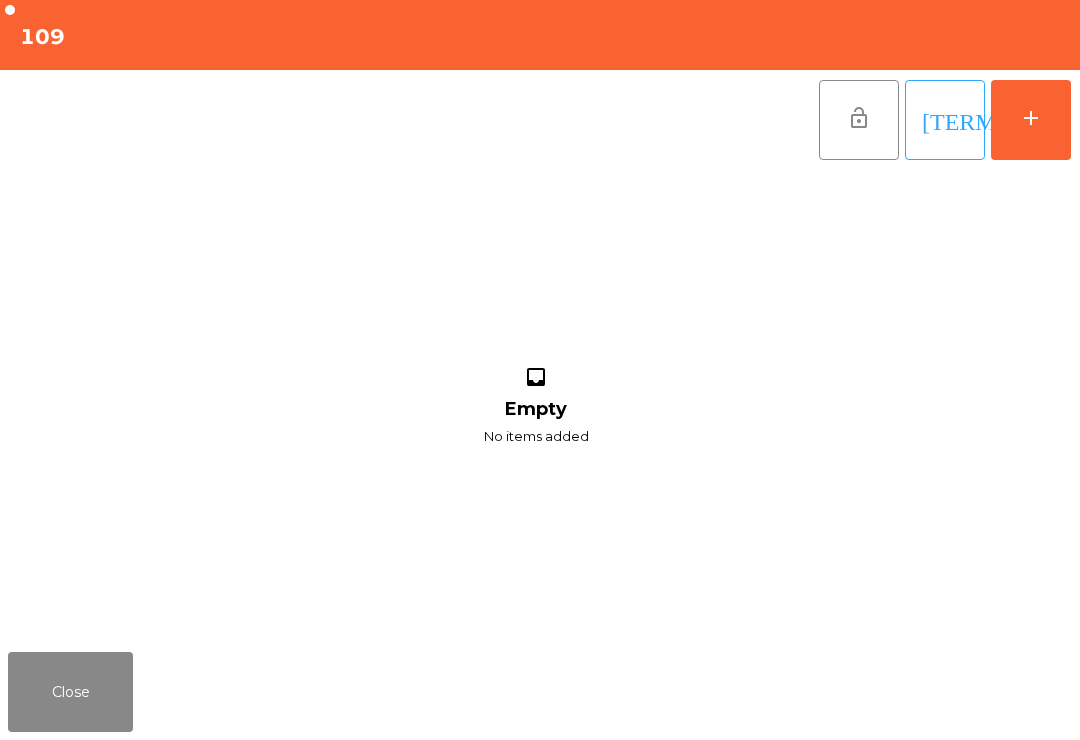 click on "add" at bounding box center (1031, 120) 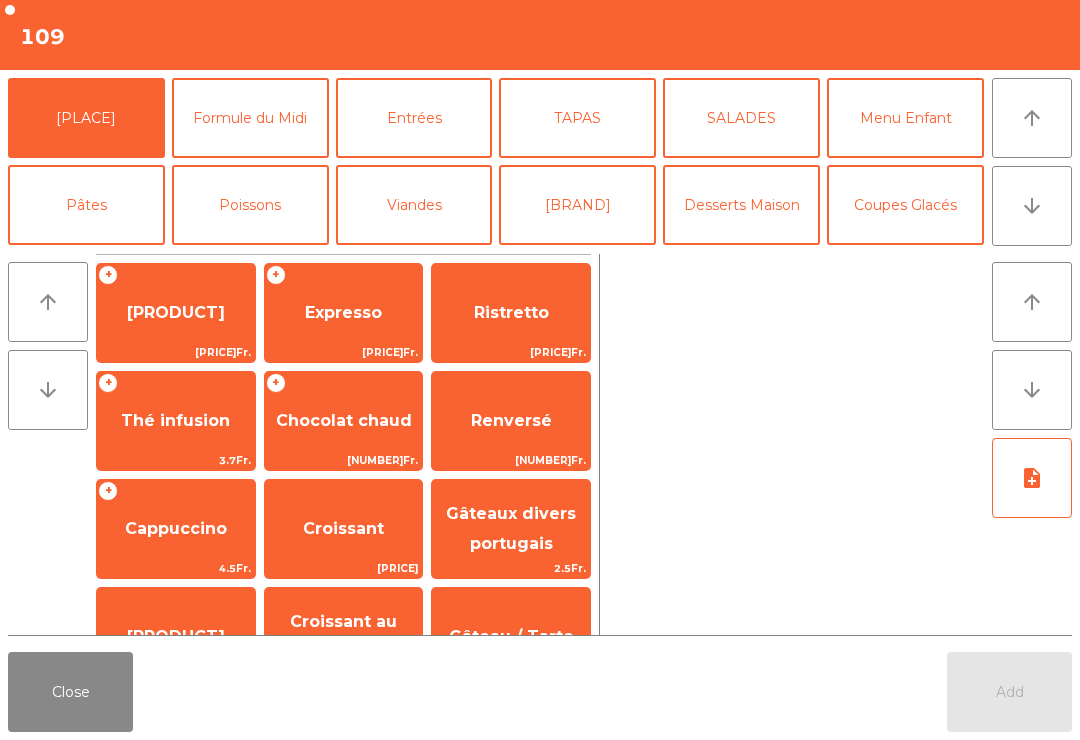 scroll, scrollTop: 165, scrollLeft: 0, axis: vertical 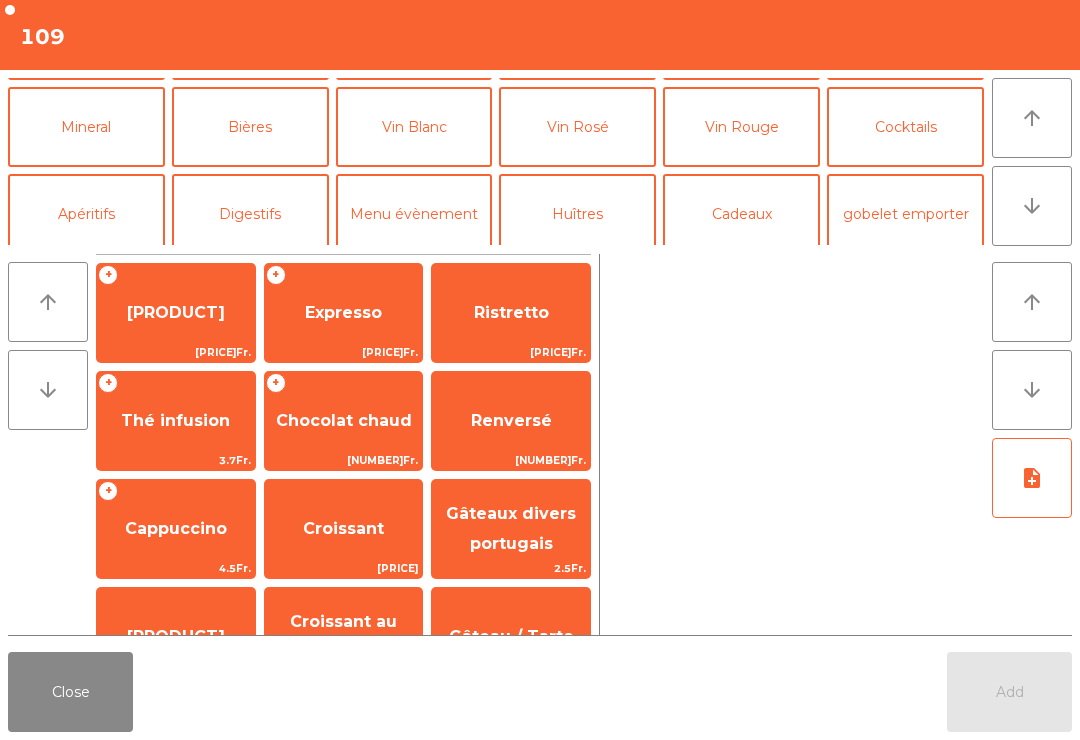 click on "Apéritifs" at bounding box center [86, 214] 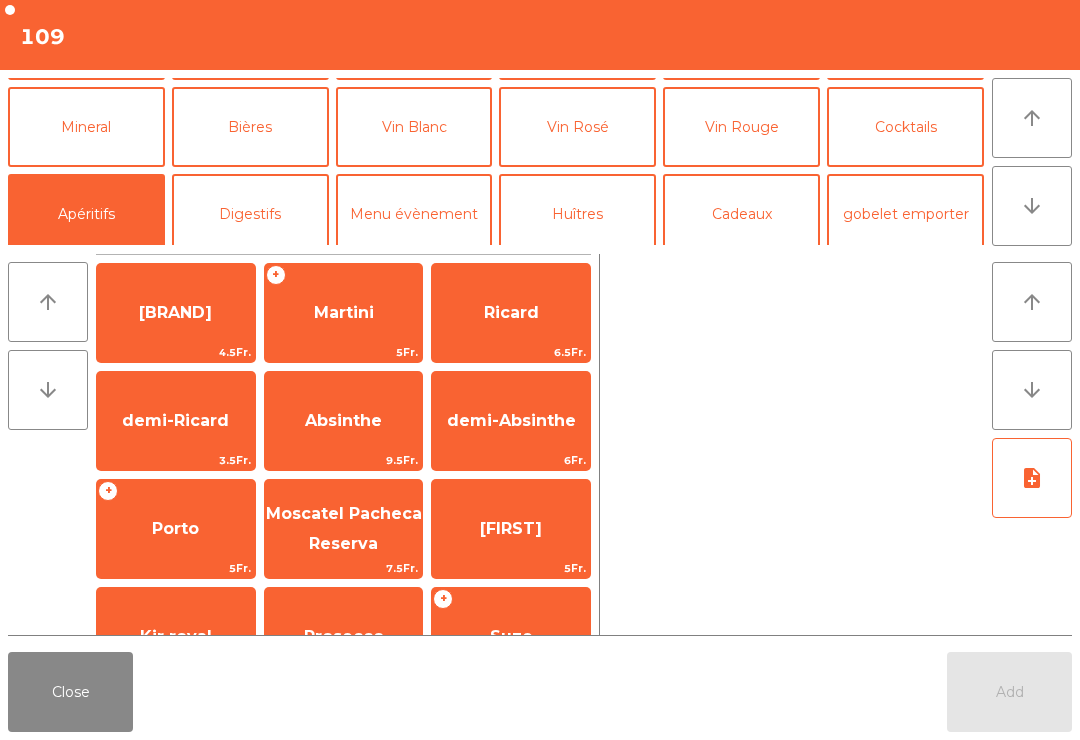 scroll, scrollTop: 168, scrollLeft: 0, axis: vertical 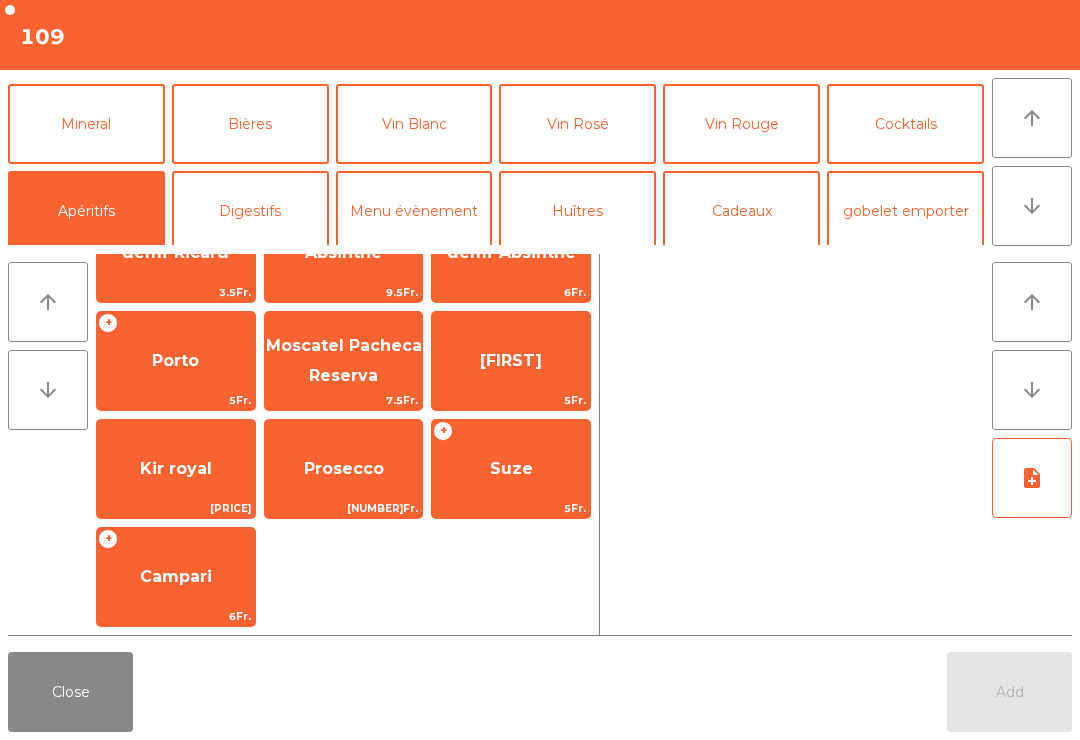 click on "Porto" at bounding box center (344, 145) 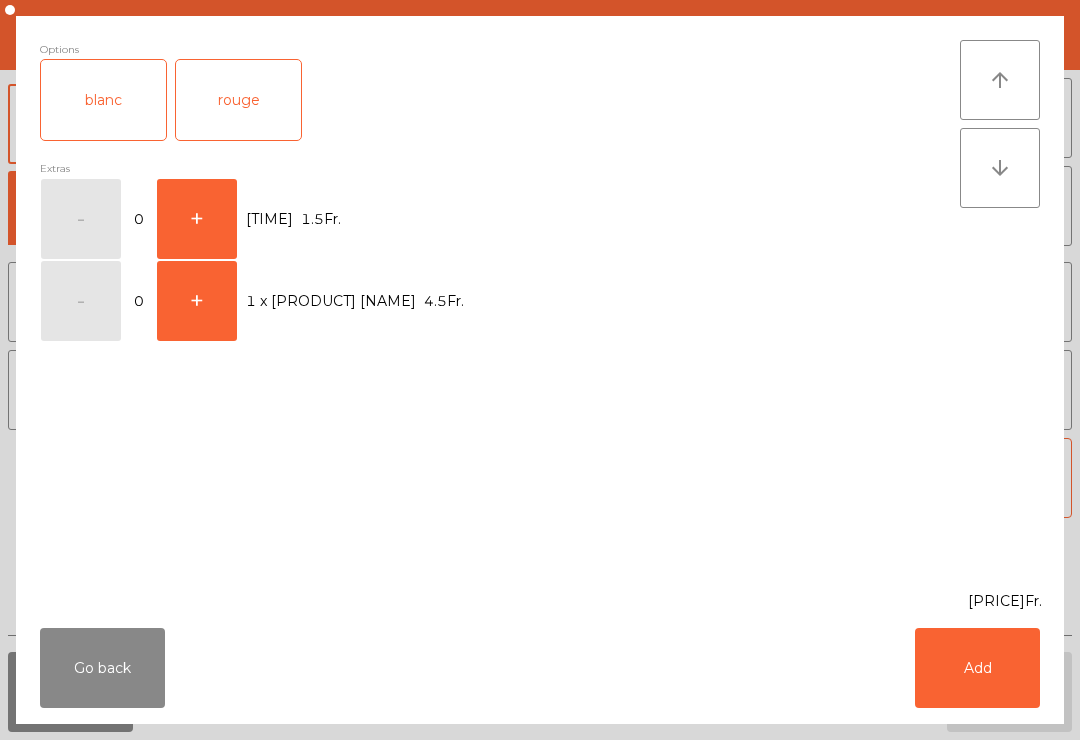click on "+" at bounding box center [81, 219] 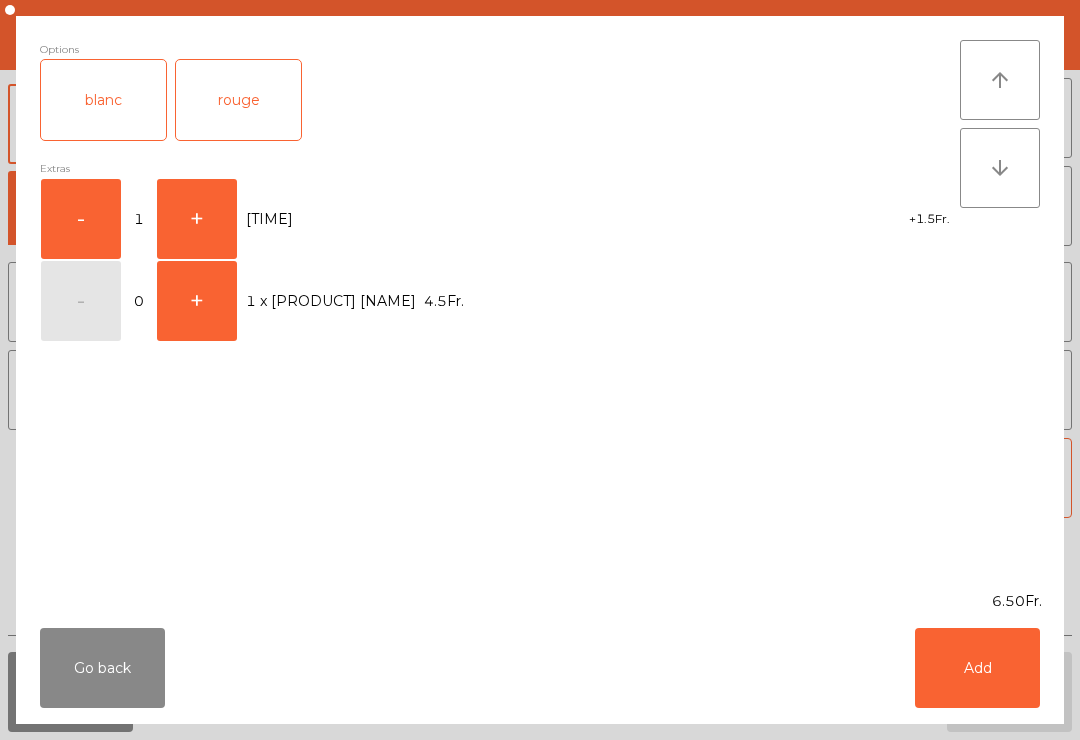 click on "Add" at bounding box center [977, 668] 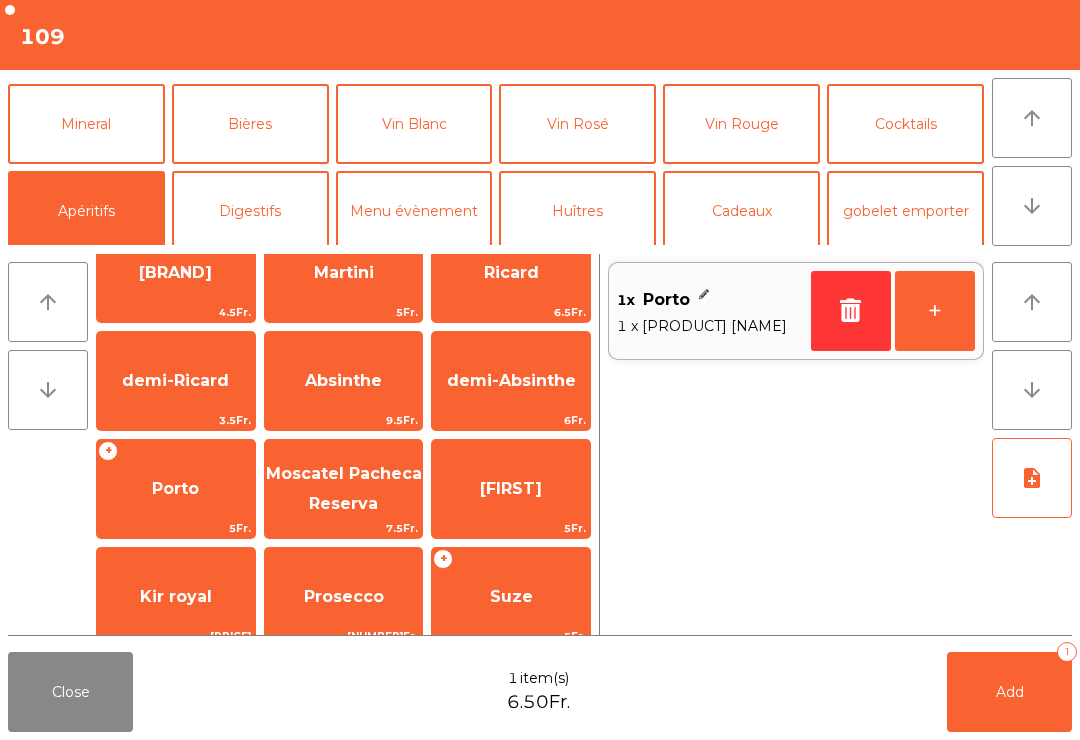 scroll, scrollTop: 91, scrollLeft: 0, axis: vertical 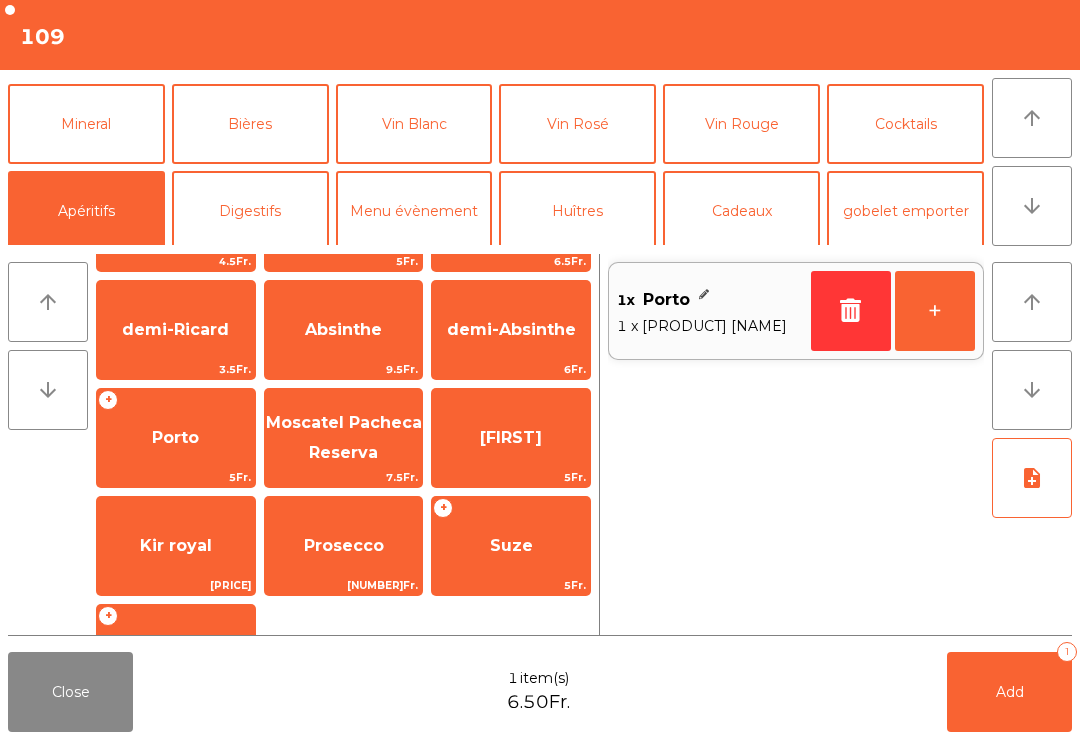 click on "Suze" at bounding box center [344, 222] 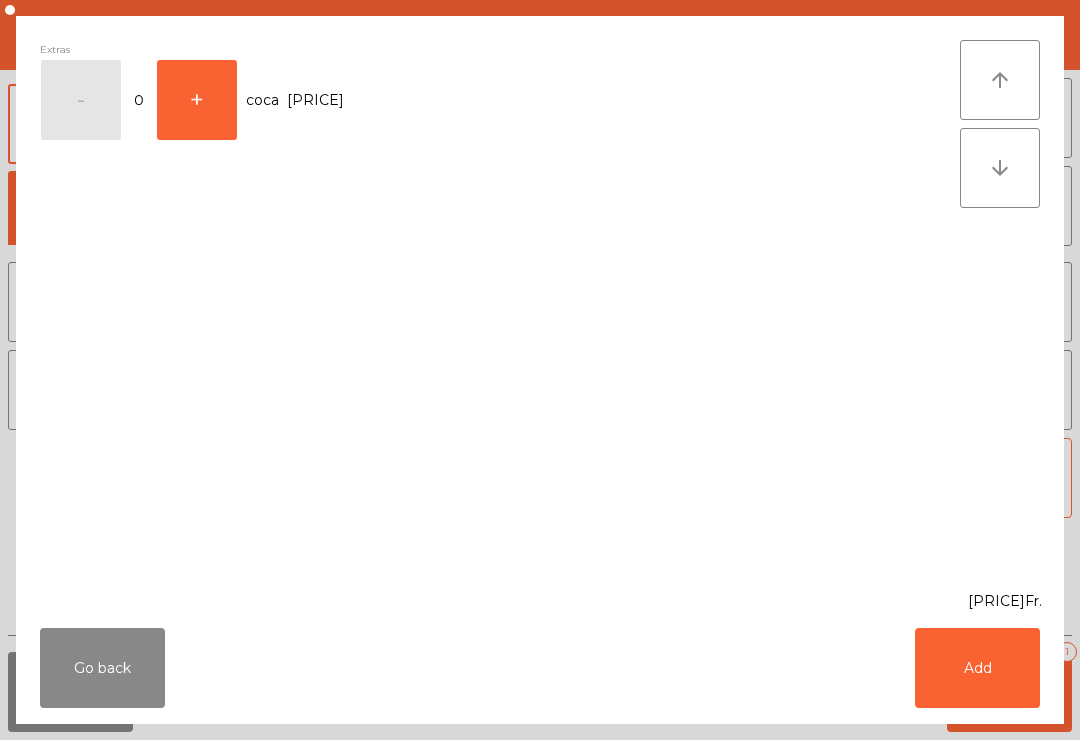 click on "+" at bounding box center (81, 100) 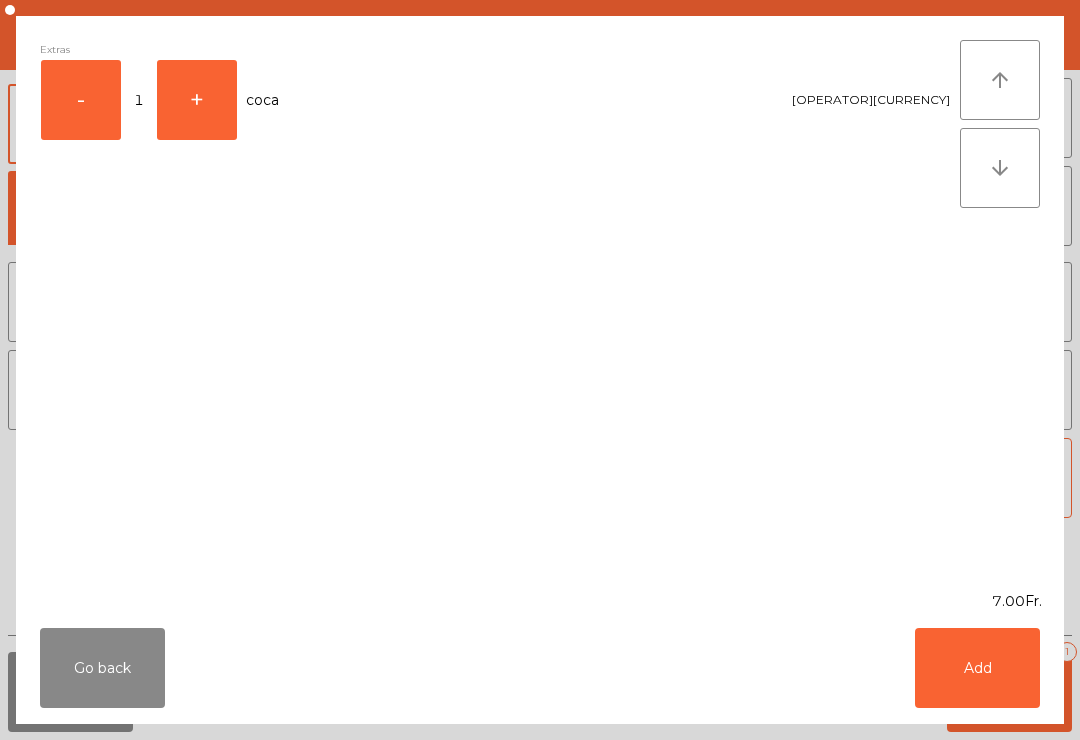 click on "Add" at bounding box center [977, 668] 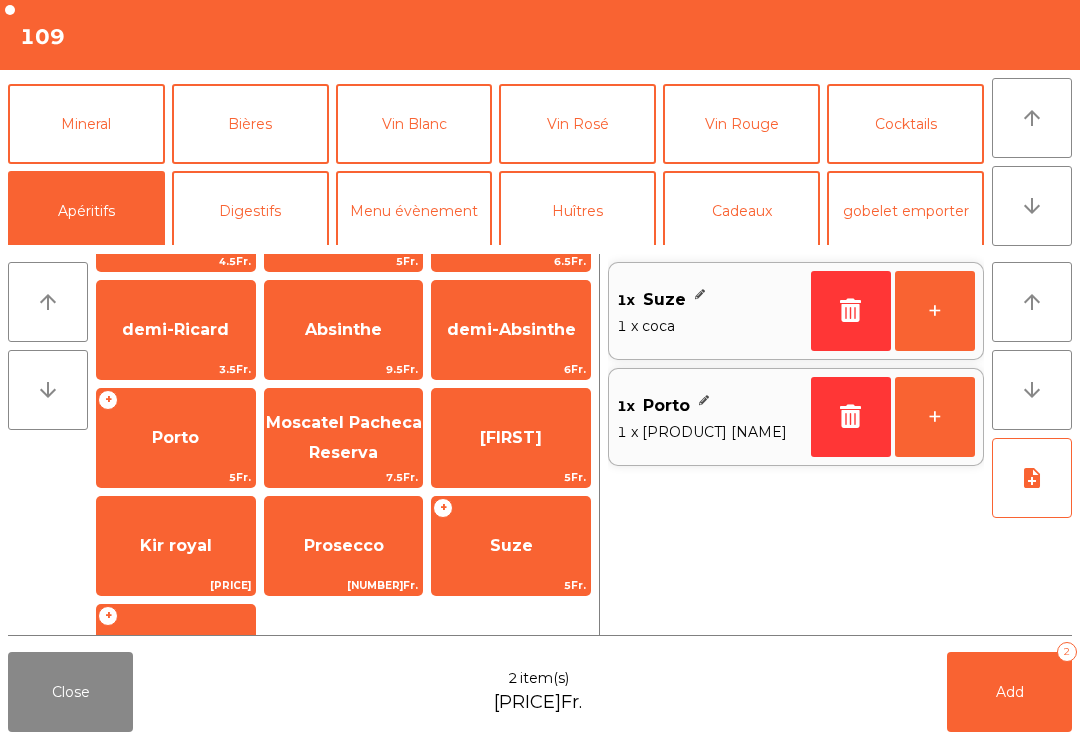 click on "Add" at bounding box center (1010, 692) 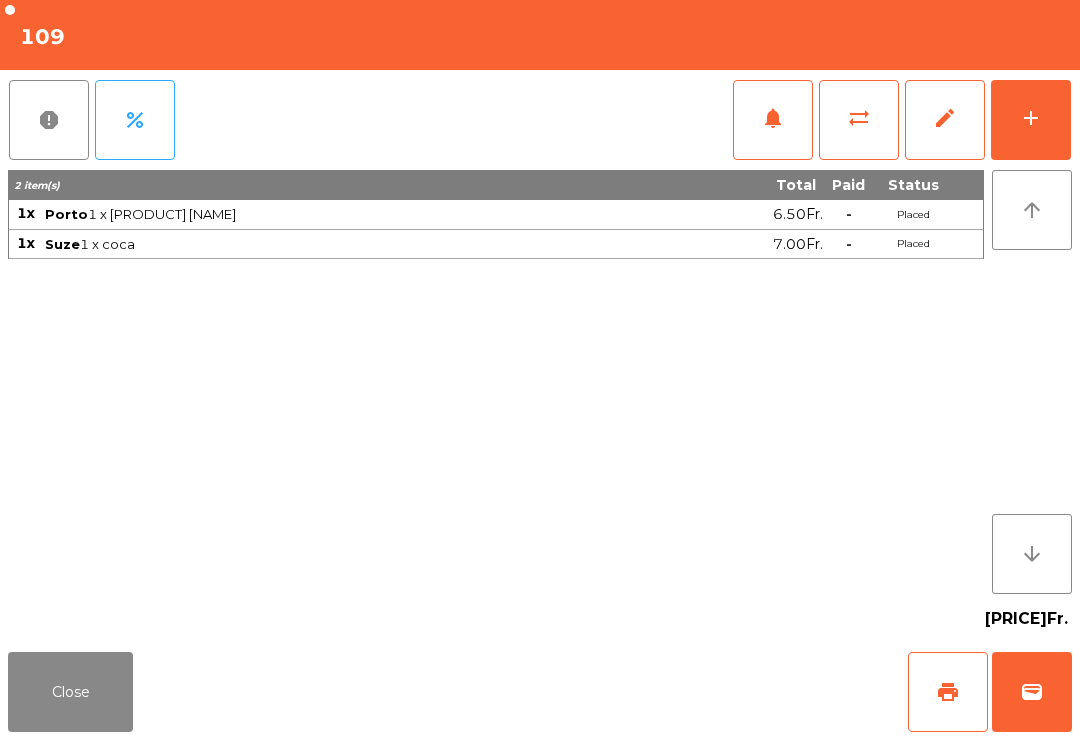 click on "Close" at bounding box center [70, 692] 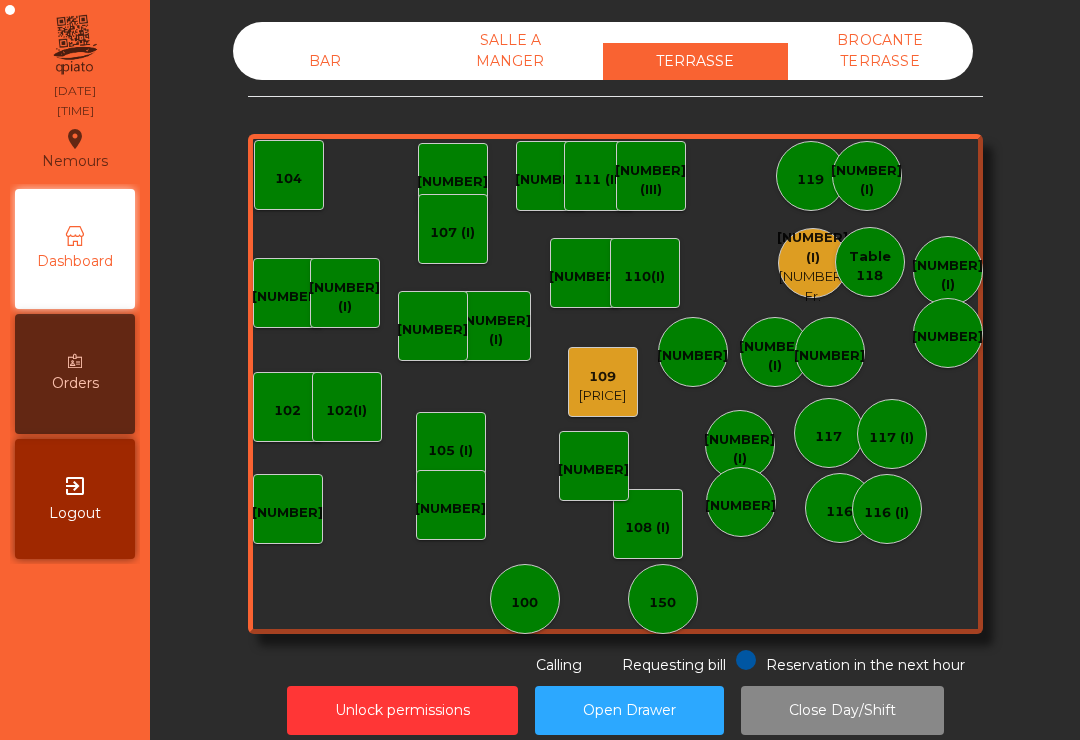 click on "[PRICE]" at bounding box center (602, 396) 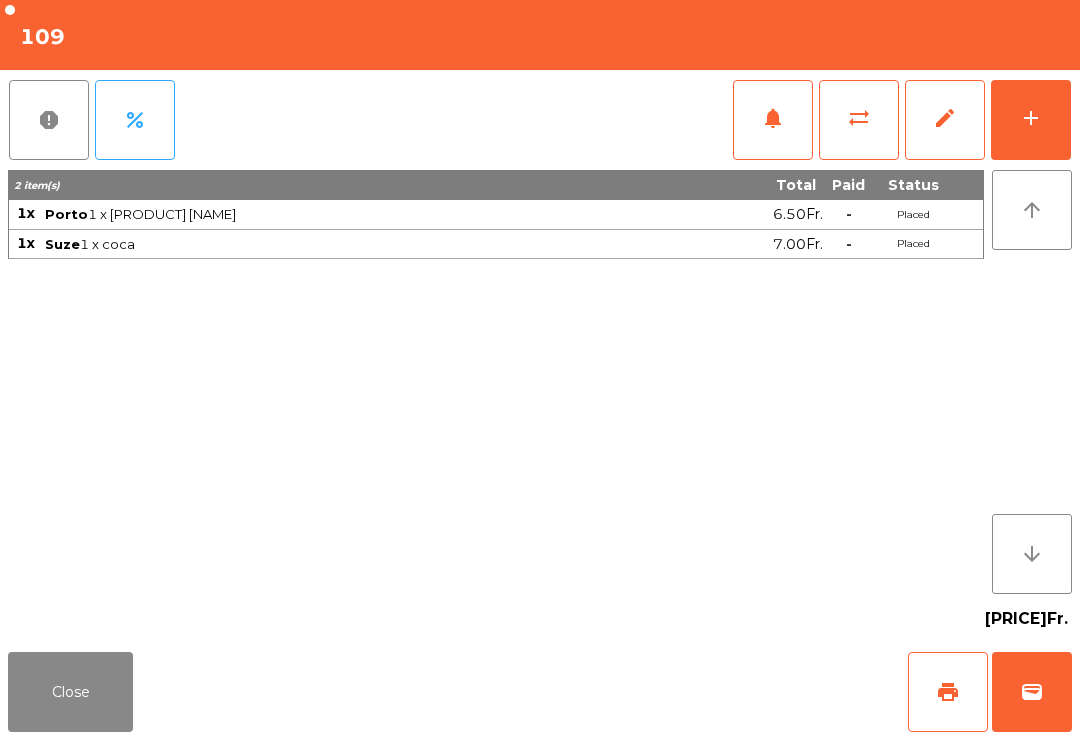 click on "add" at bounding box center (1031, 118) 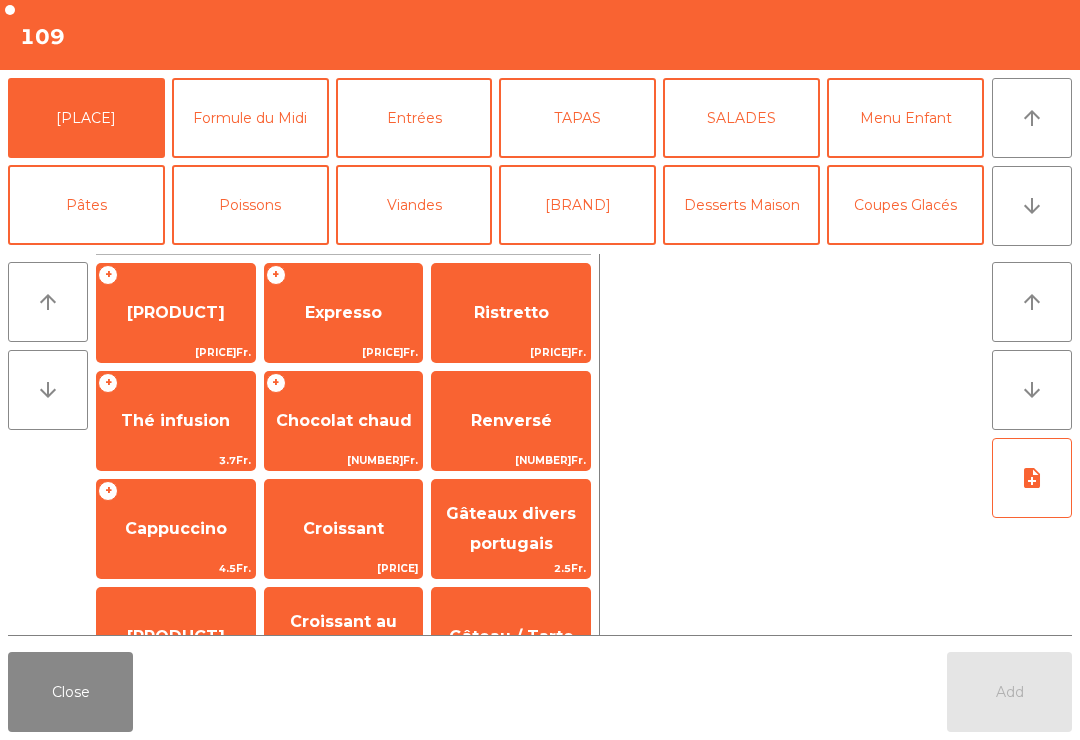 click on "Formule du Midi" at bounding box center (250, 118) 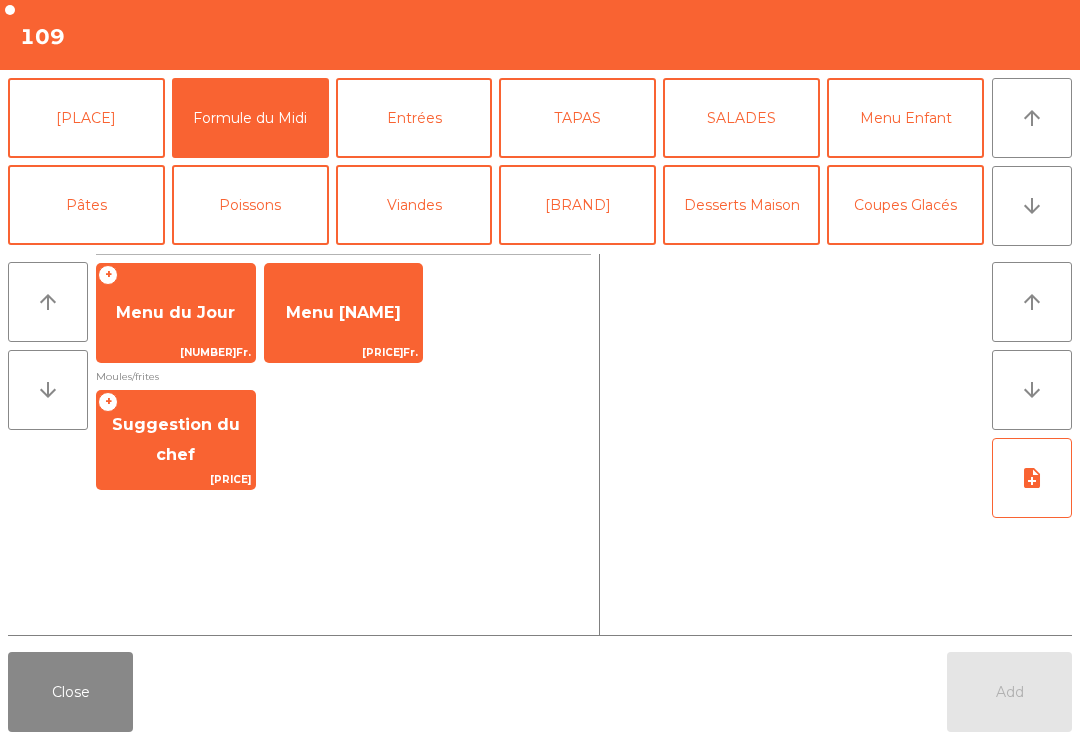 click on "Menu du Jour" at bounding box center (176, 313) 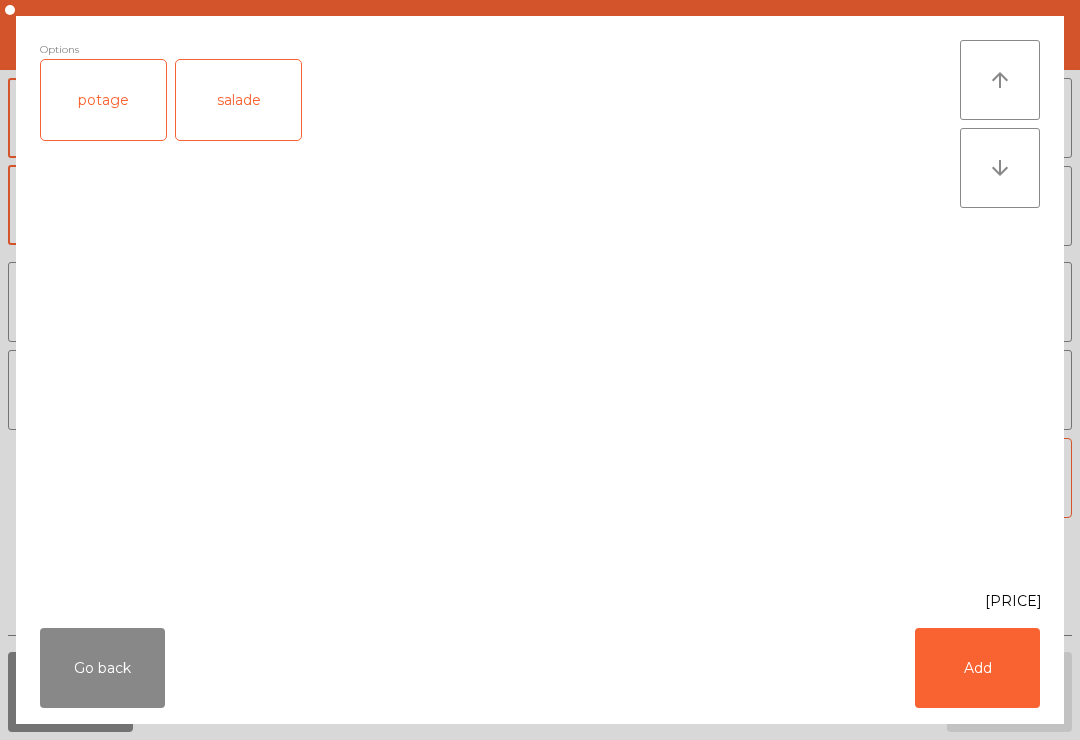 click on "salade" at bounding box center (238, 100) 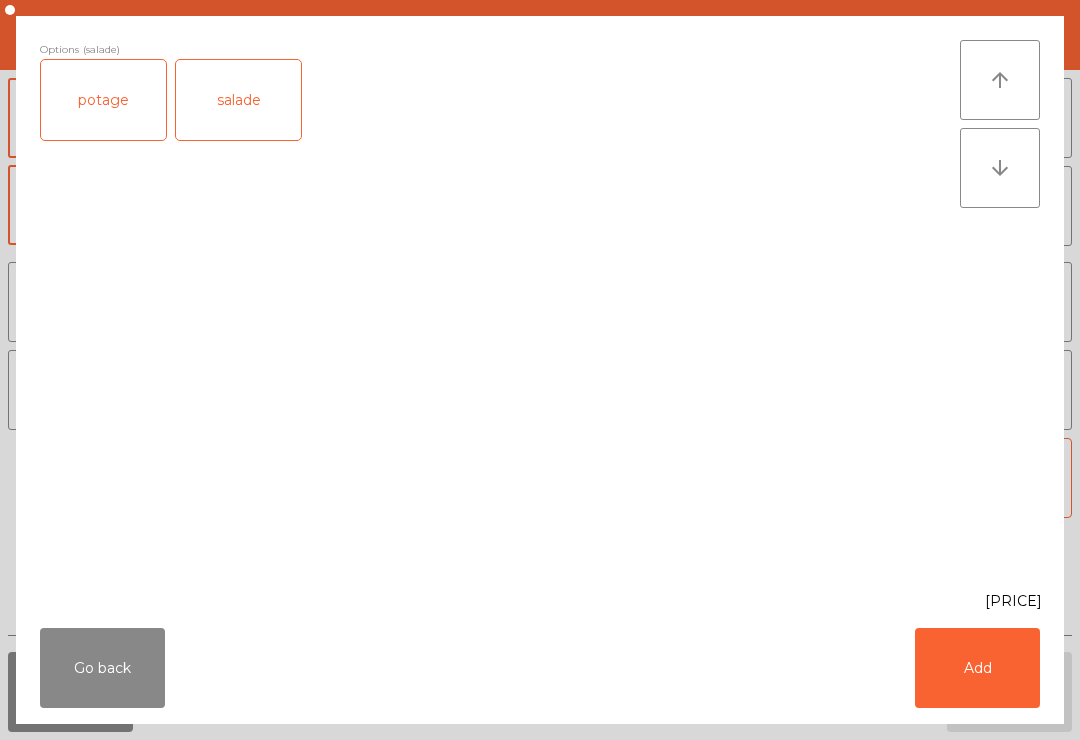 click on "Add" at bounding box center [977, 668] 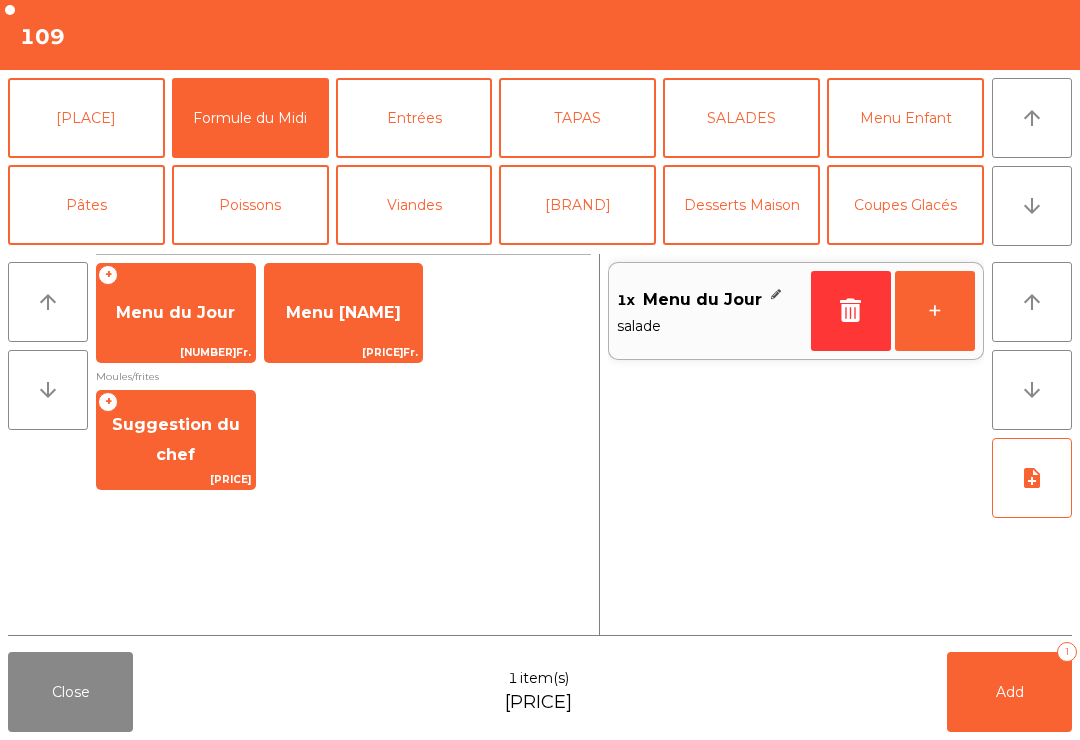click on "+" at bounding box center (935, 311) 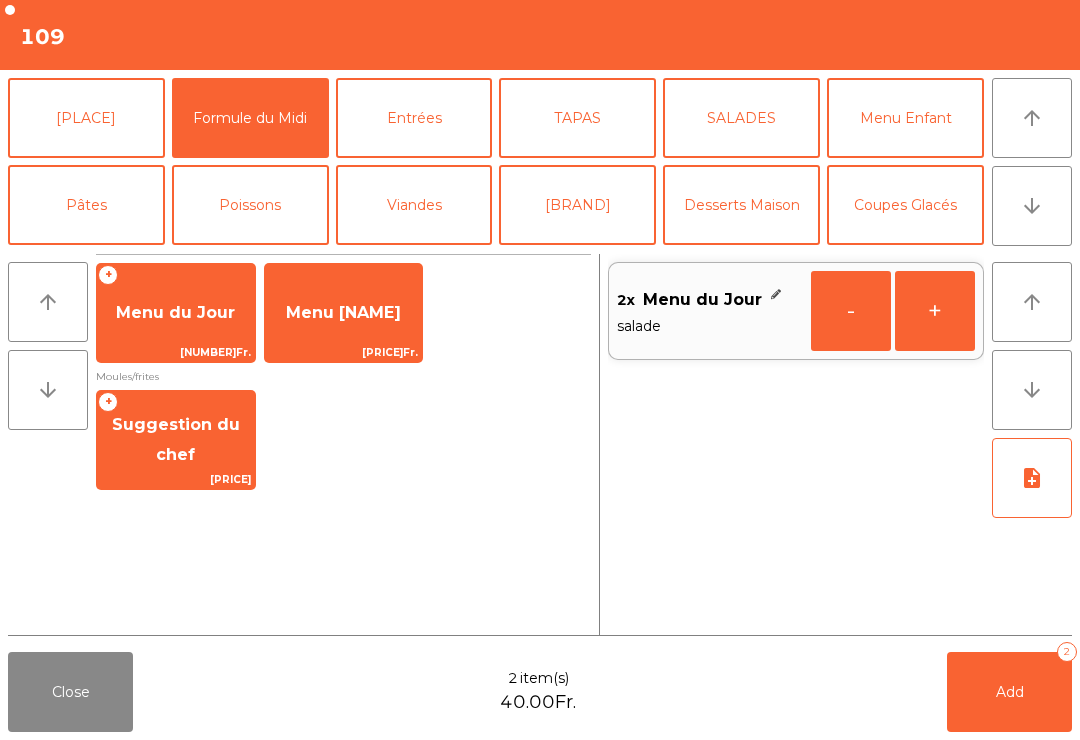 click on "Add   [NUMBER]" at bounding box center (1009, 692) 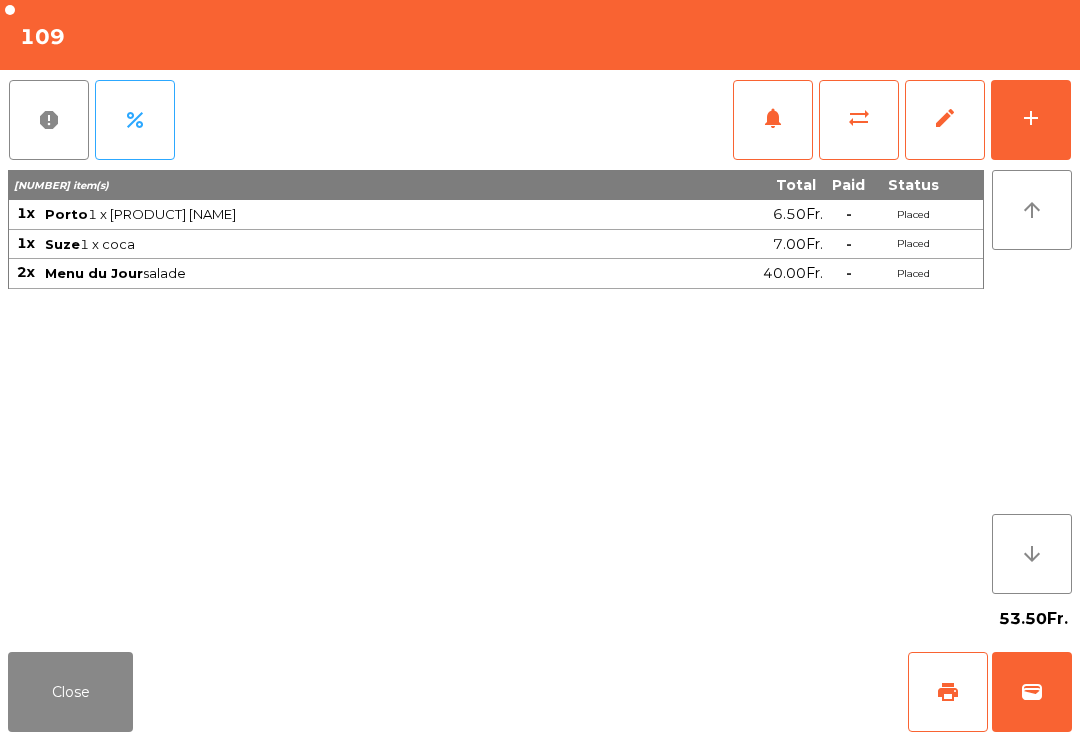 click on "Close" at bounding box center (70, 692) 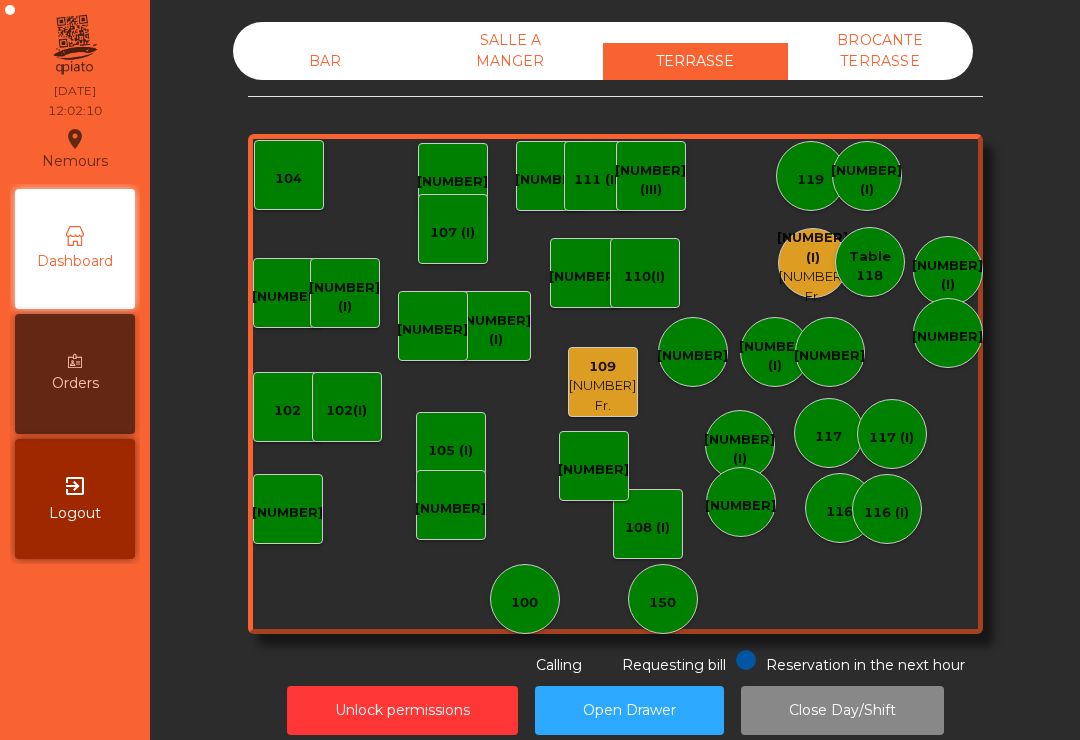 click on "[NUMBER] Fr." at bounding box center [812, 286] 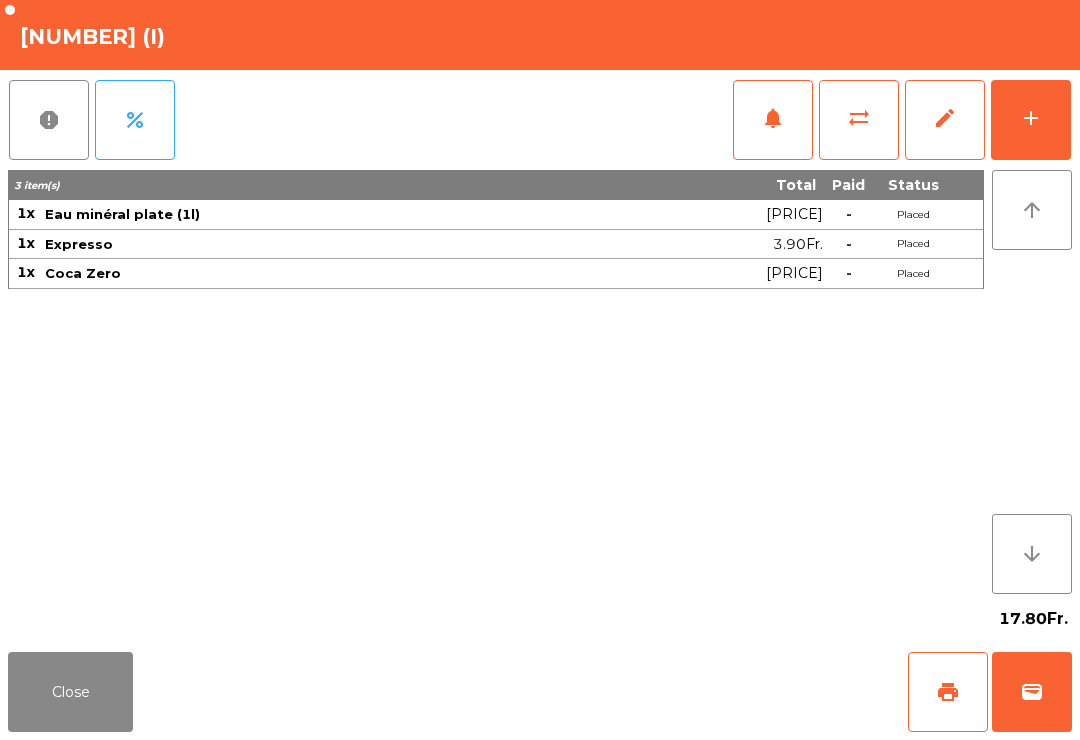 click on "print" at bounding box center (948, 692) 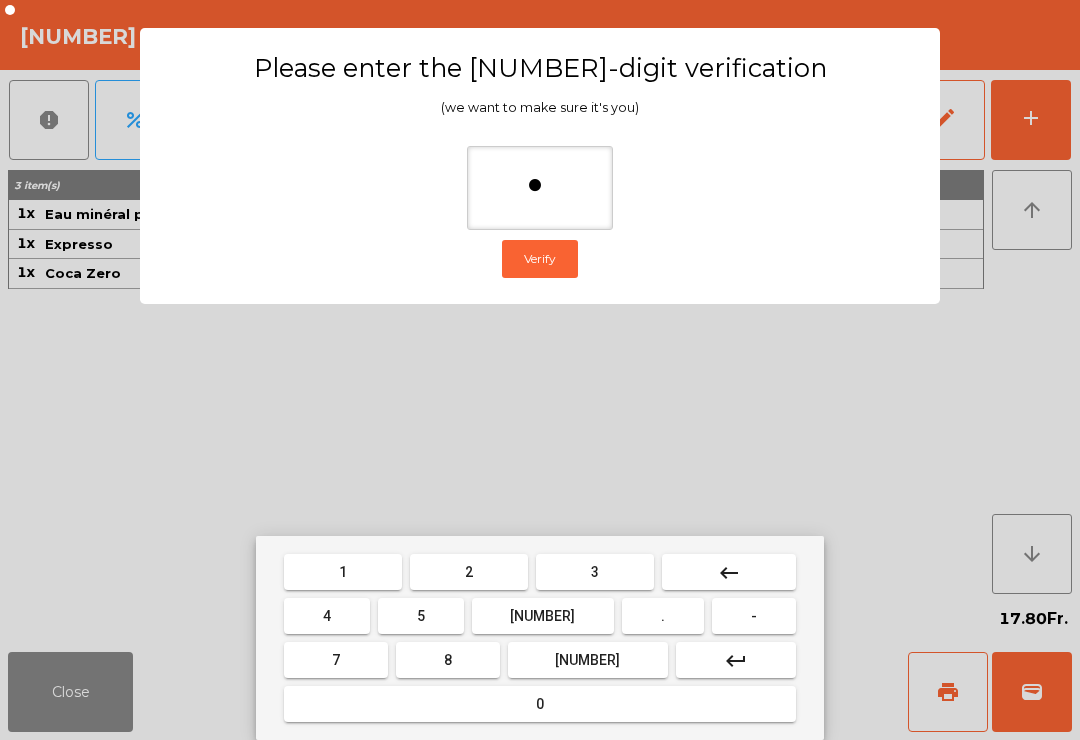 type on "**" 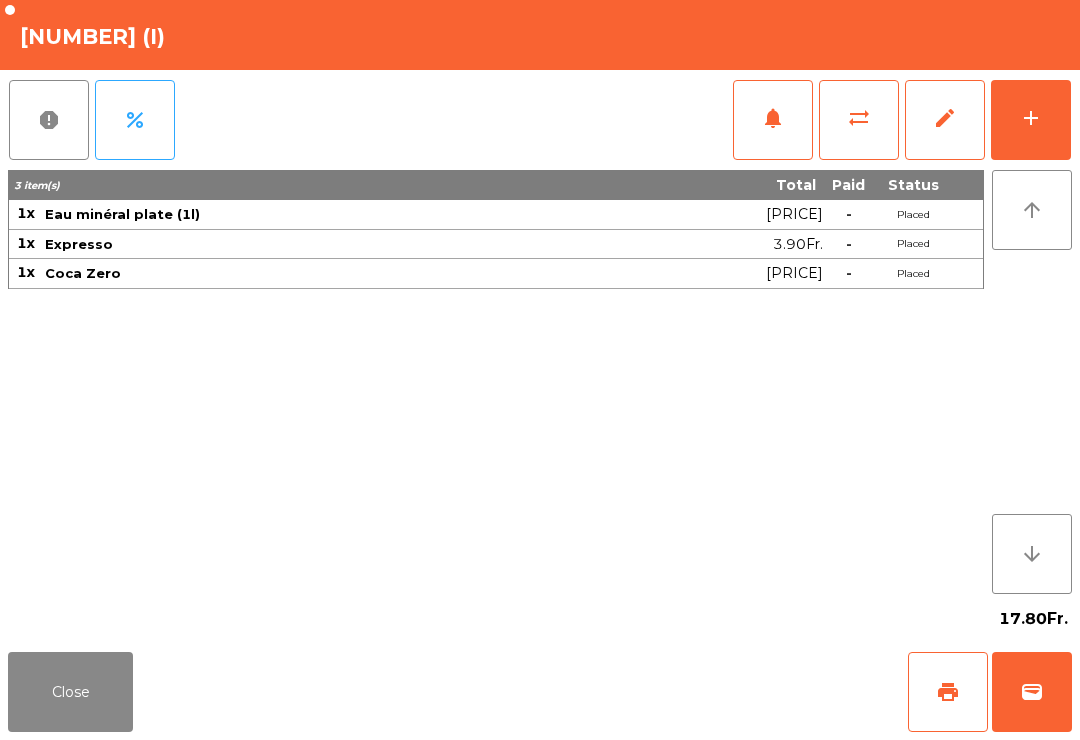 click on "Close print wallet" at bounding box center [540, 692] 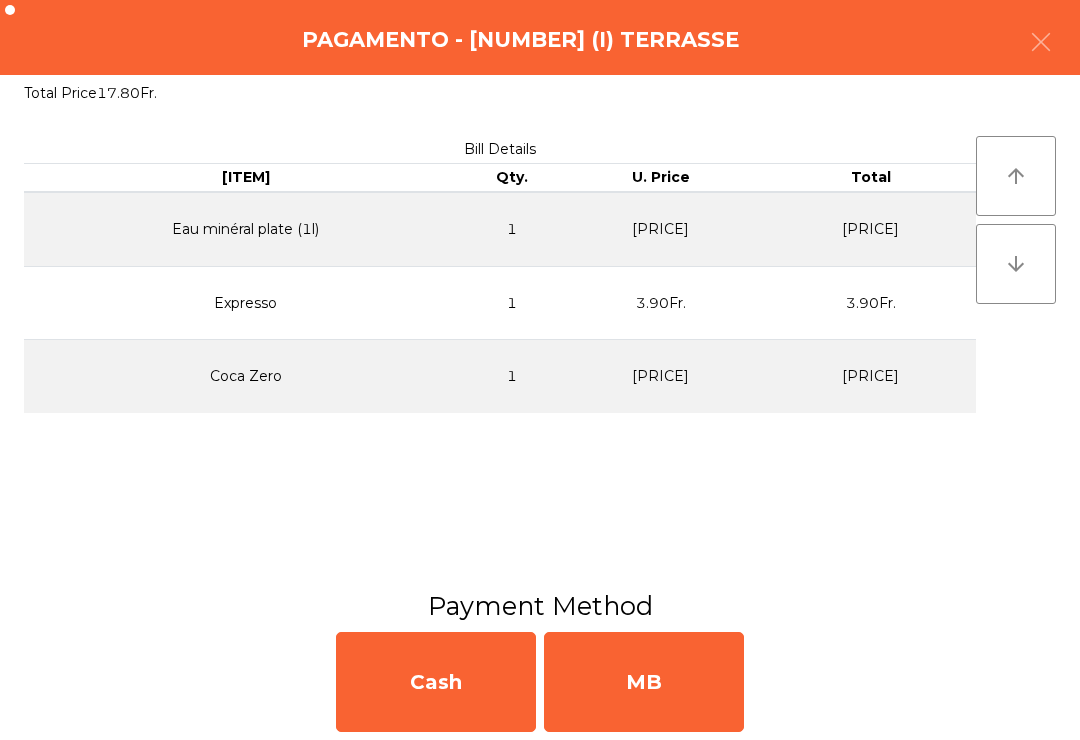 click on "MB" at bounding box center (644, 682) 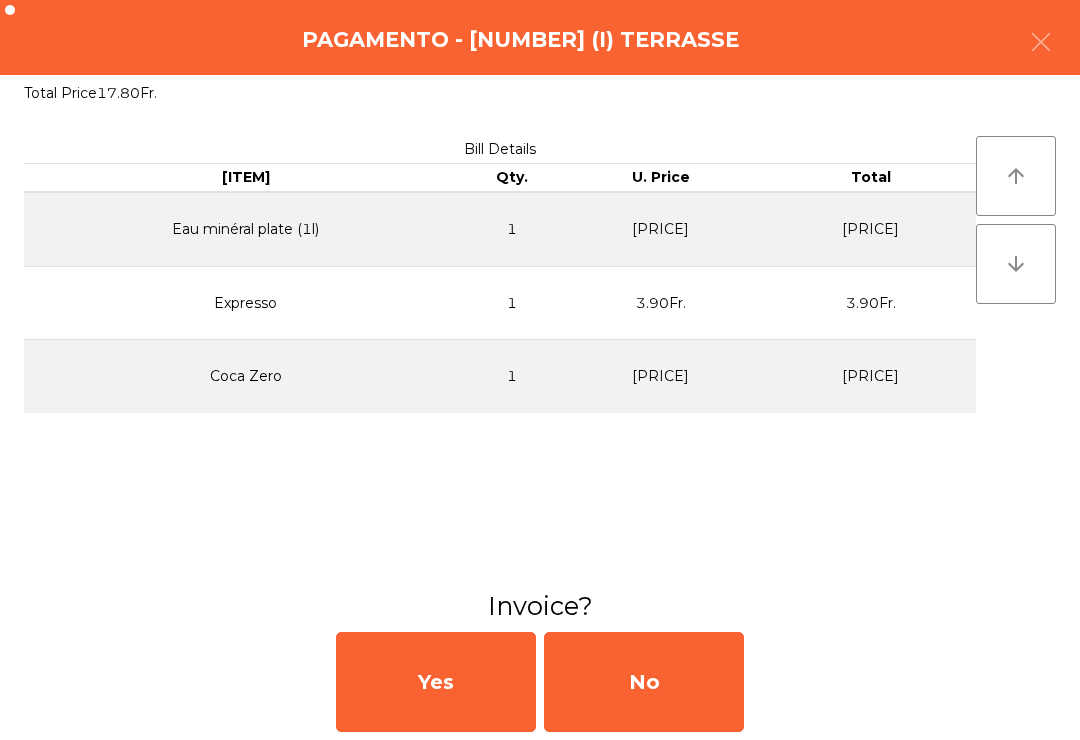 click on "No" at bounding box center (644, 682) 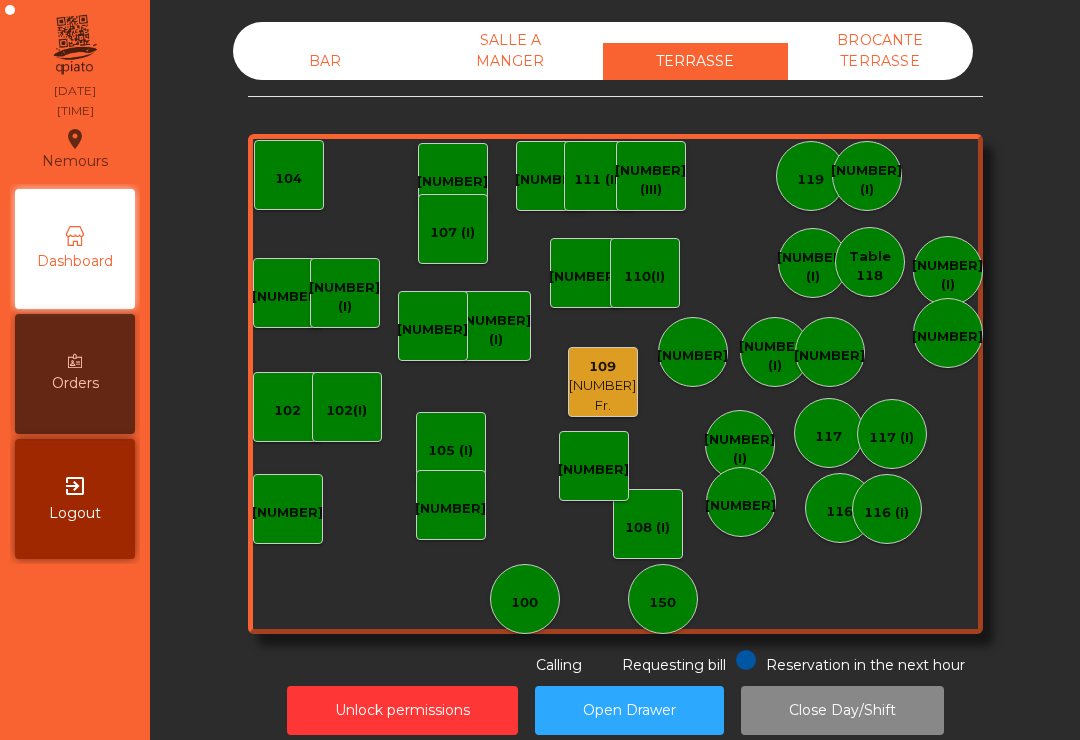 click on "116 (I)" at bounding box center (524, 603) 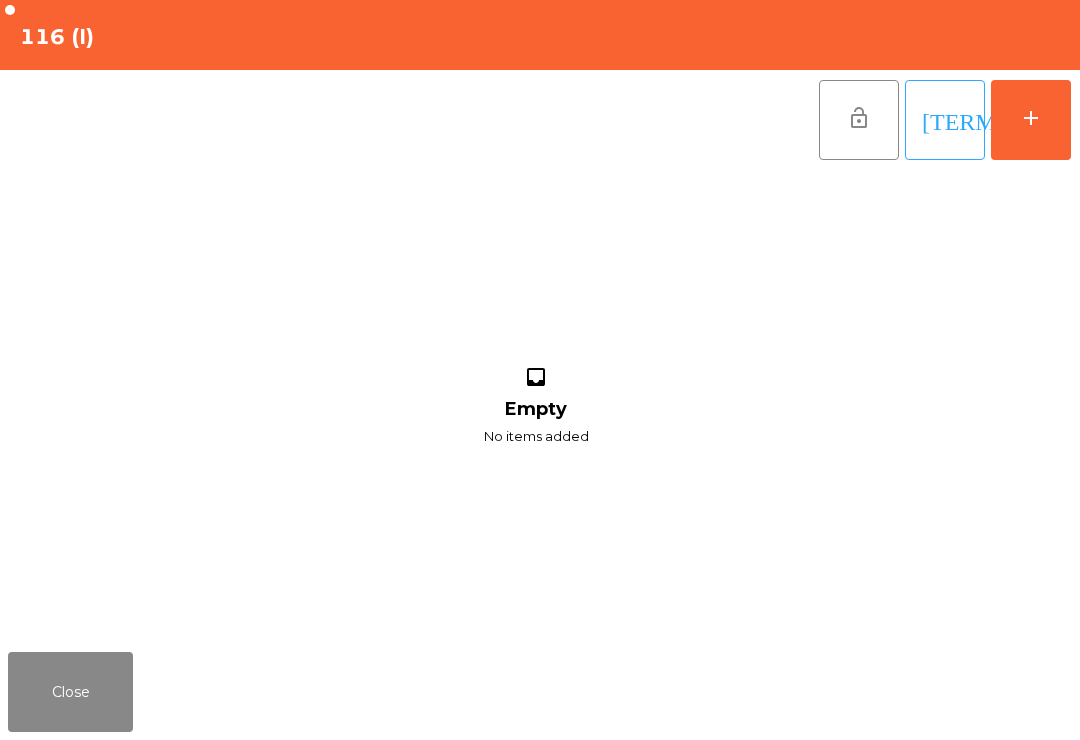click on "add" at bounding box center [1031, 120] 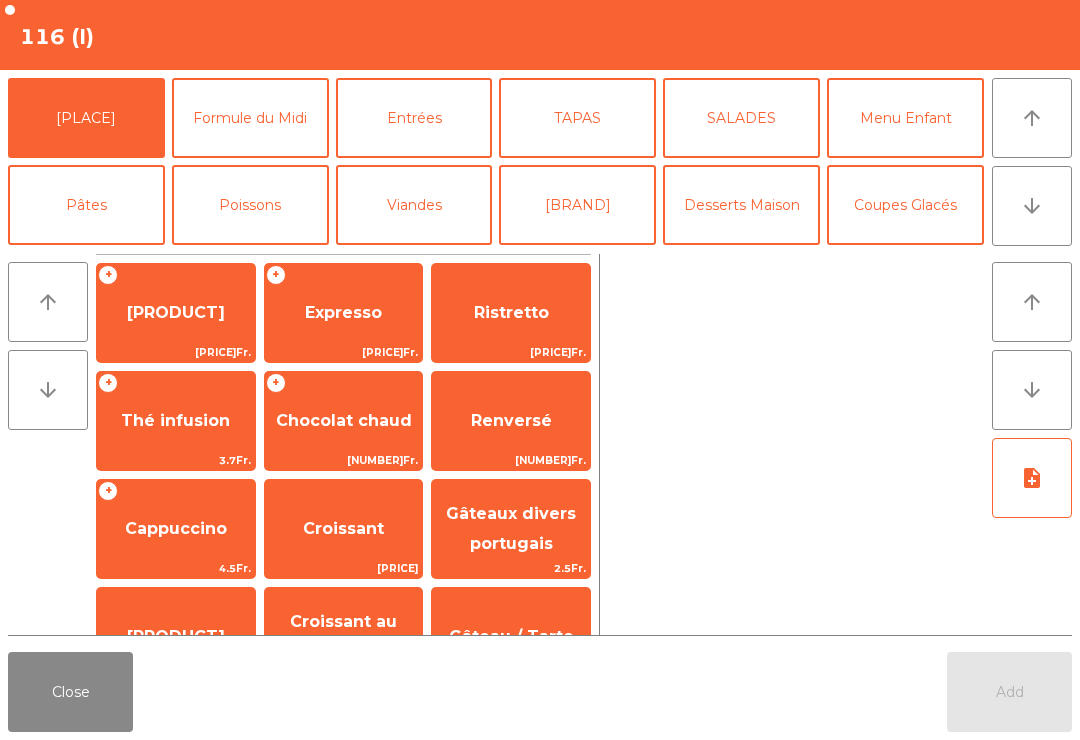 click on "arrow_downward" at bounding box center (1032, 206) 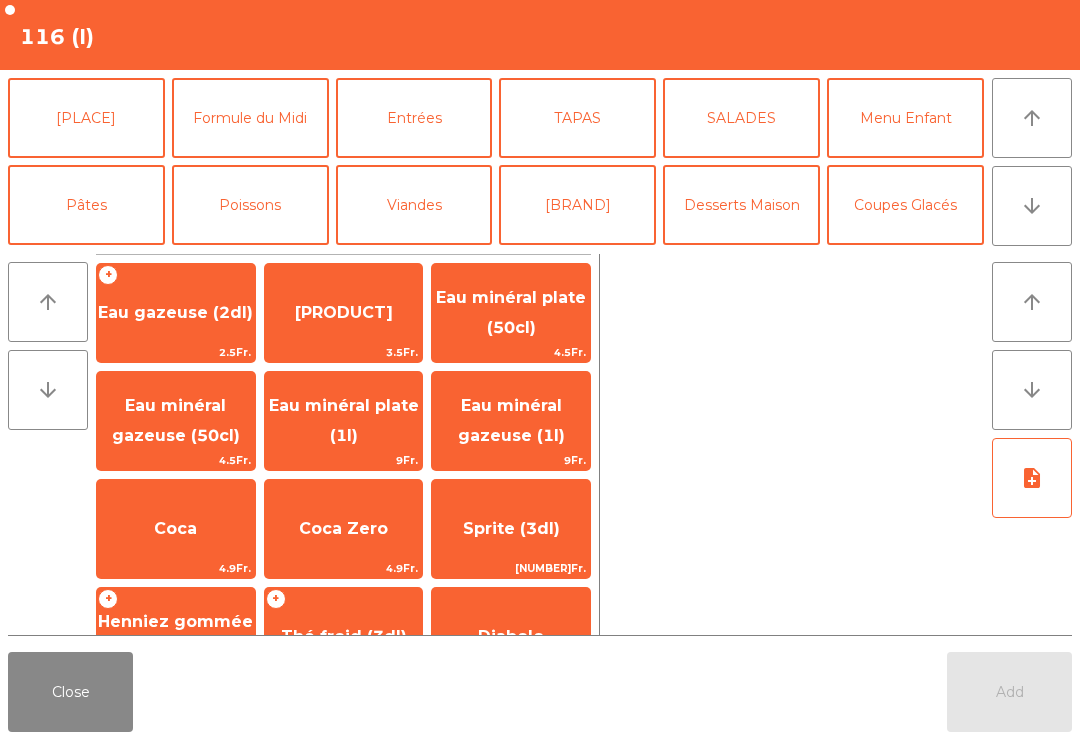 scroll, scrollTop: 174, scrollLeft: 0, axis: vertical 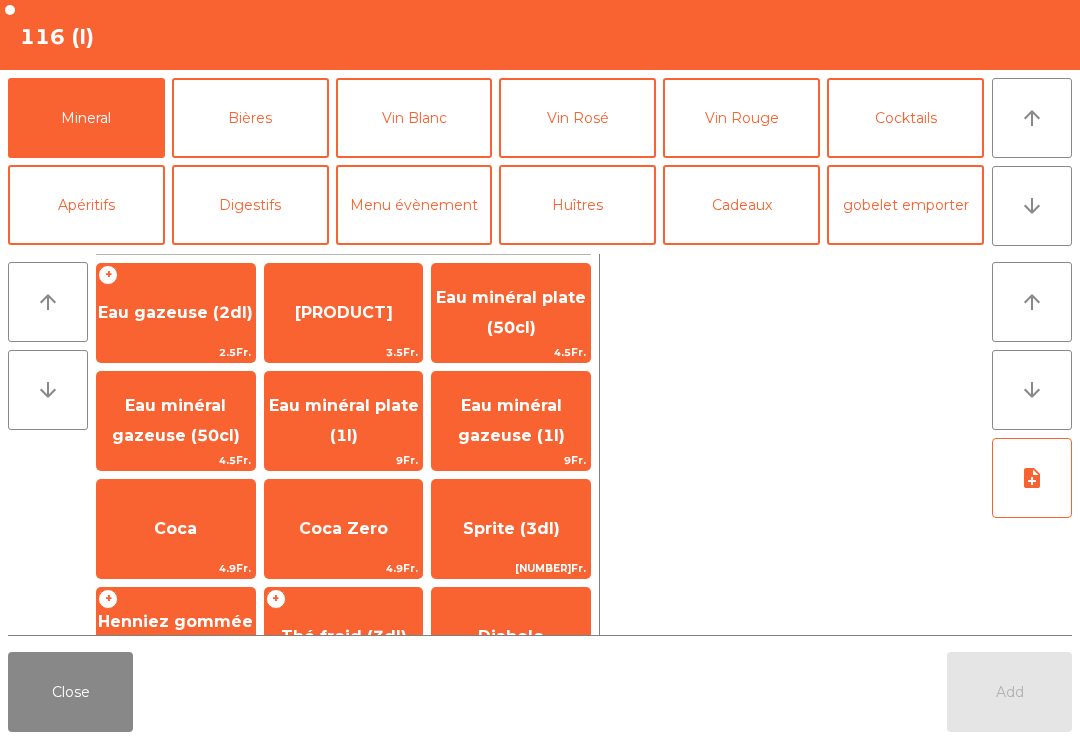click on "Eau minéral gazeuse (50cl)" at bounding box center [344, 313] 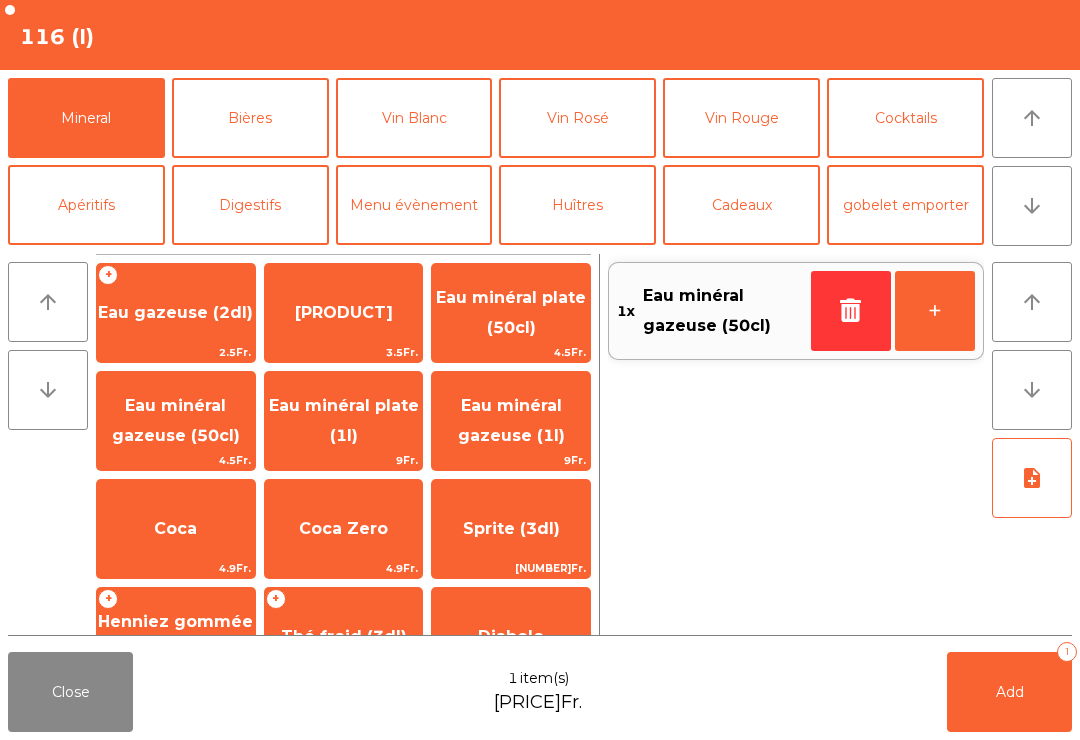 click on "Bières" at bounding box center [250, 118] 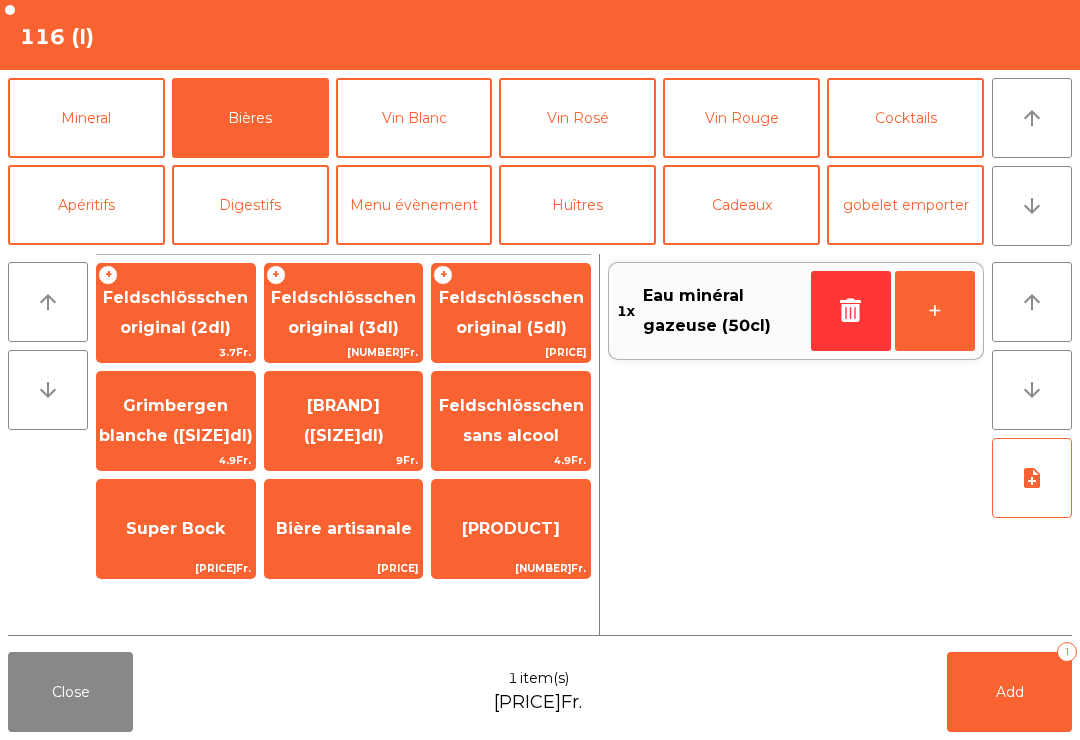 scroll, scrollTop: 133, scrollLeft: 0, axis: vertical 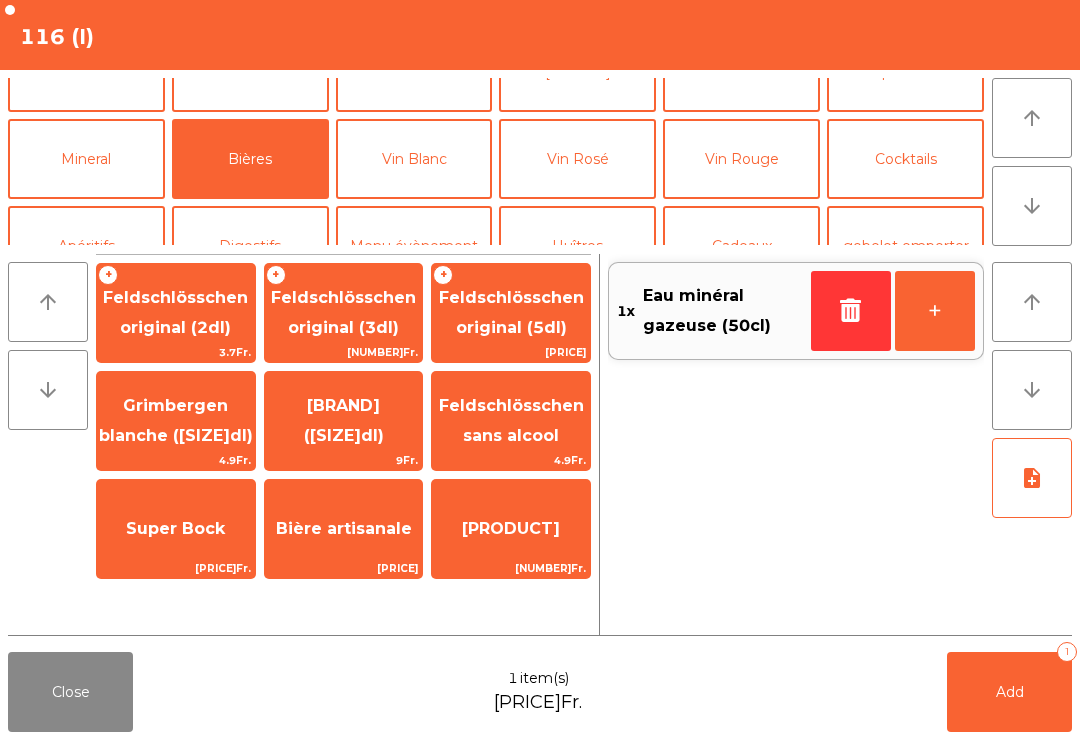 click on "[NUMBER]Fr." at bounding box center (176, 352) 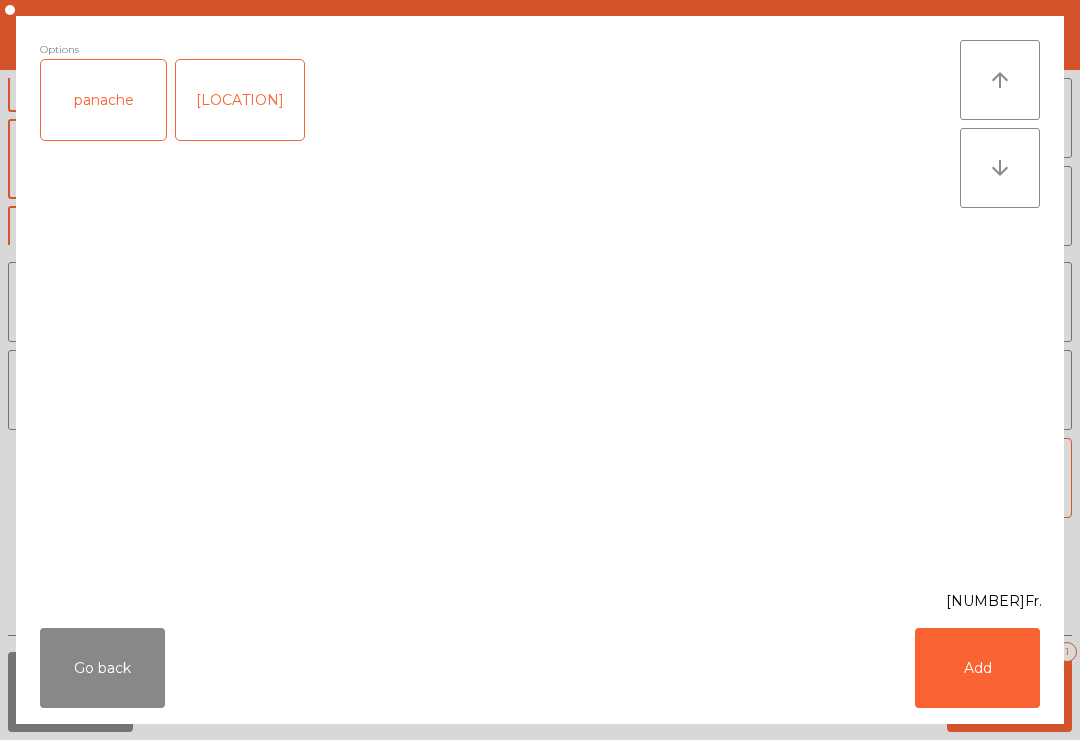 click on "panache" at bounding box center (103, 100) 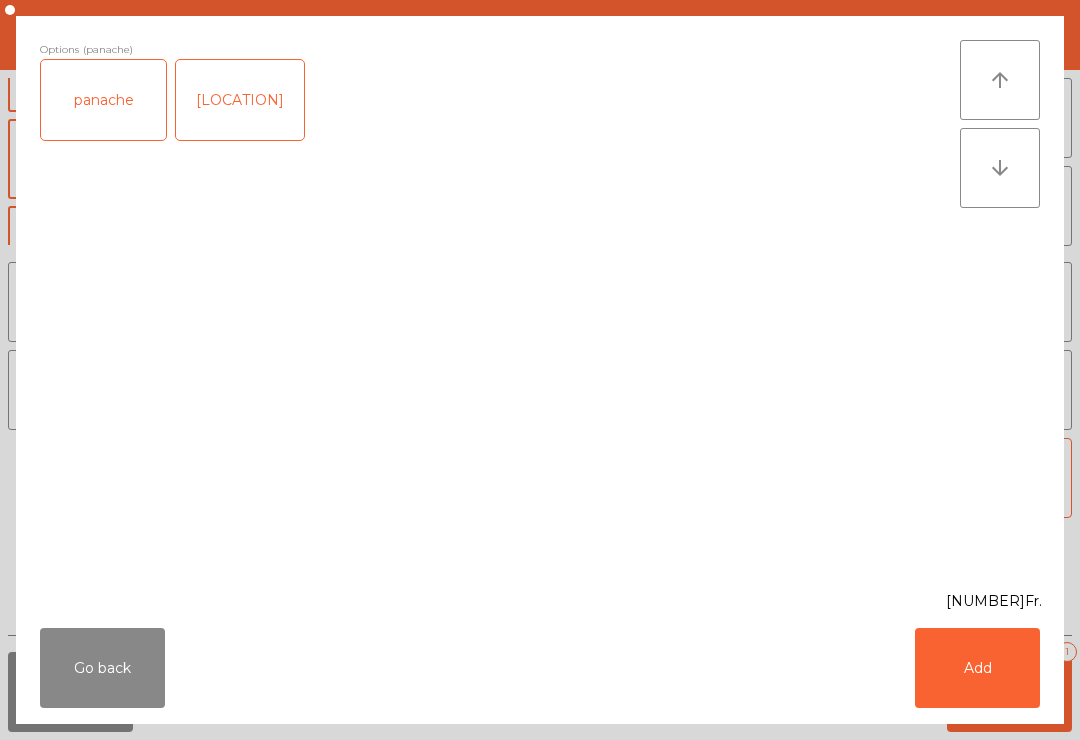 click on "Add" at bounding box center [977, 668] 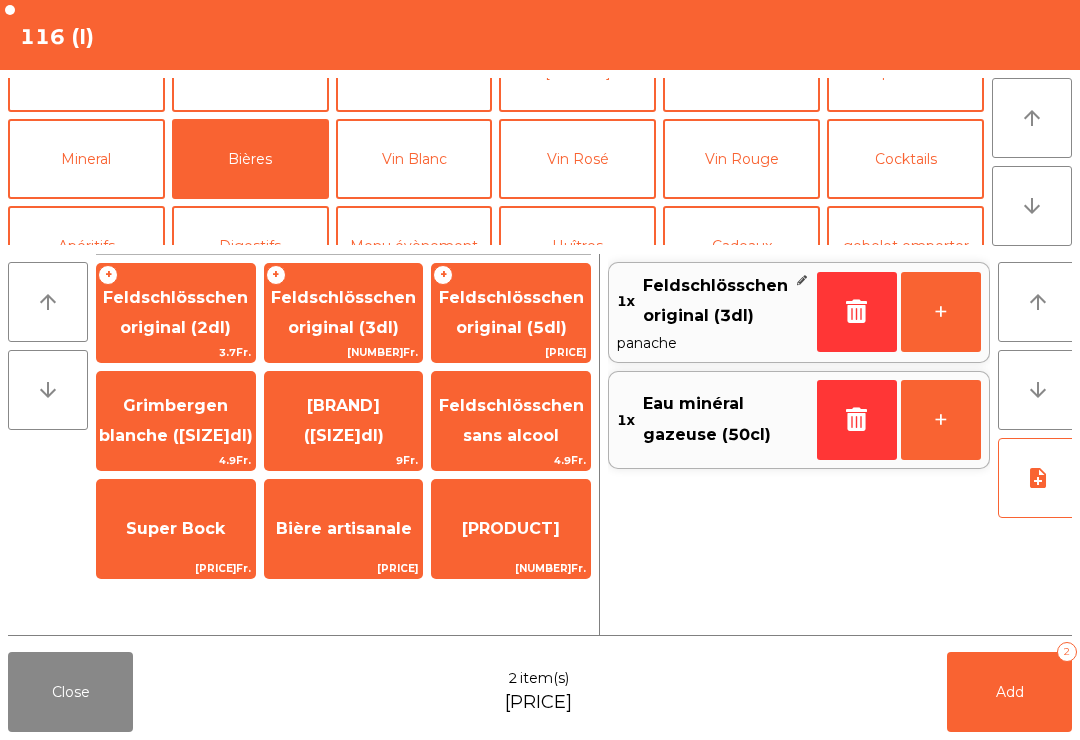 click on "Add   [NUMBER]" at bounding box center [1009, 692] 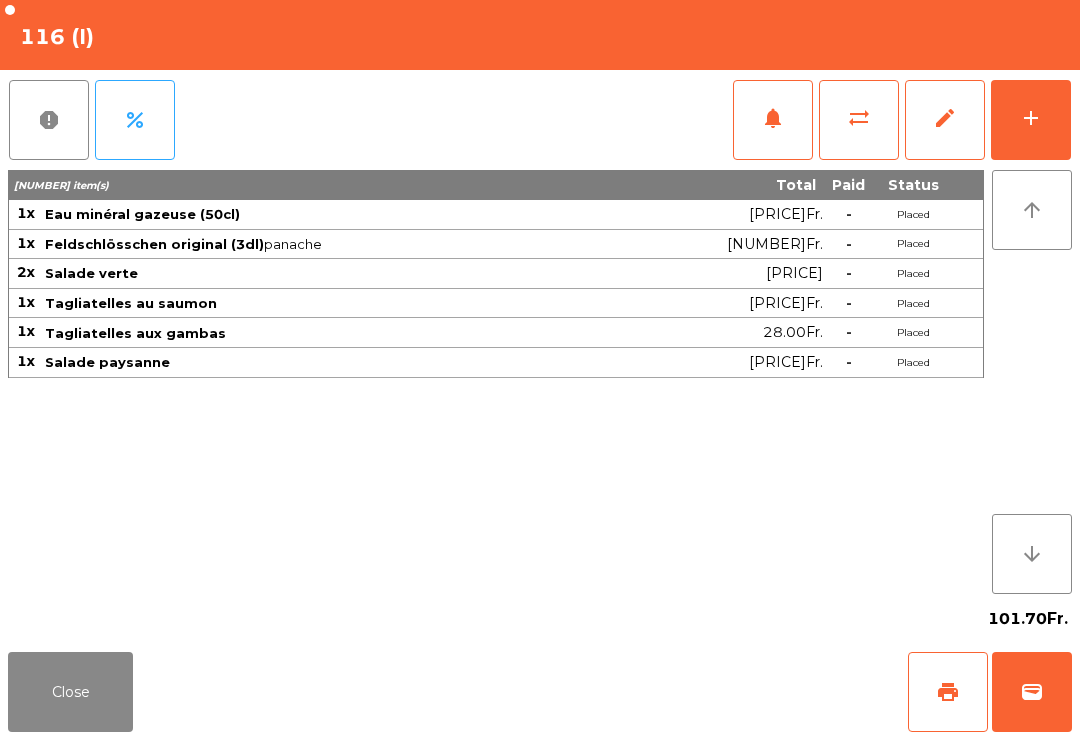 click on "notifications" at bounding box center [773, 118] 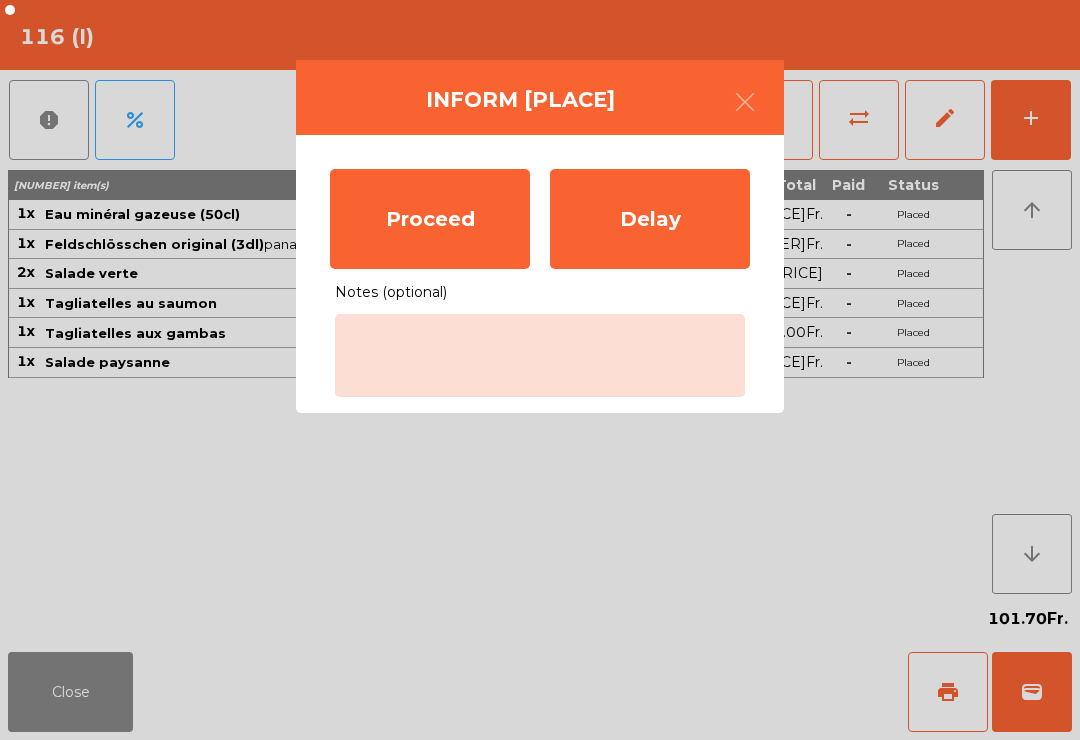 click on "Proceed" at bounding box center [430, 219] 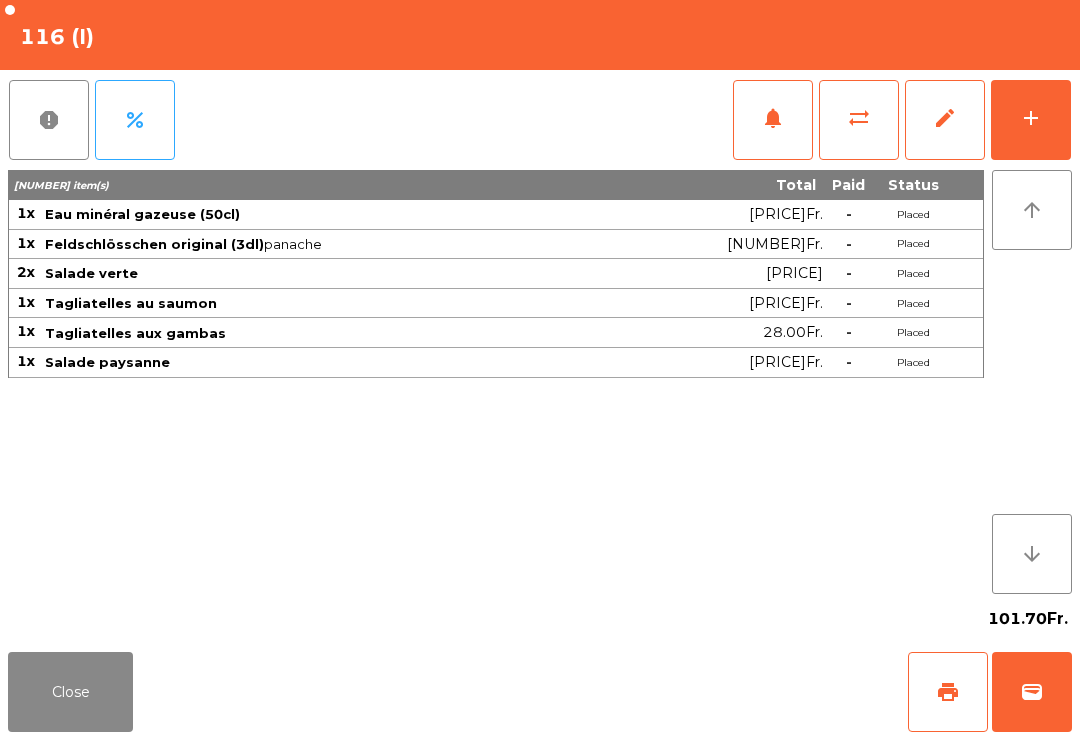 click on "Close" at bounding box center (70, 692) 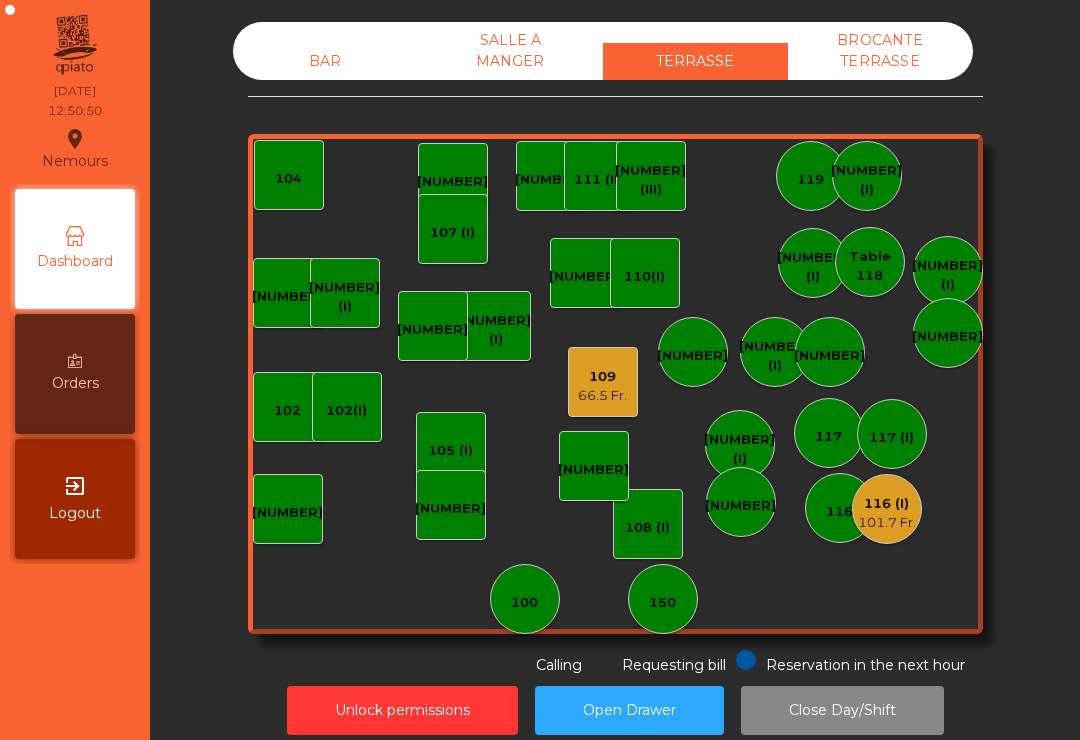 click on "109   66.5 Fr." at bounding box center [603, 382] 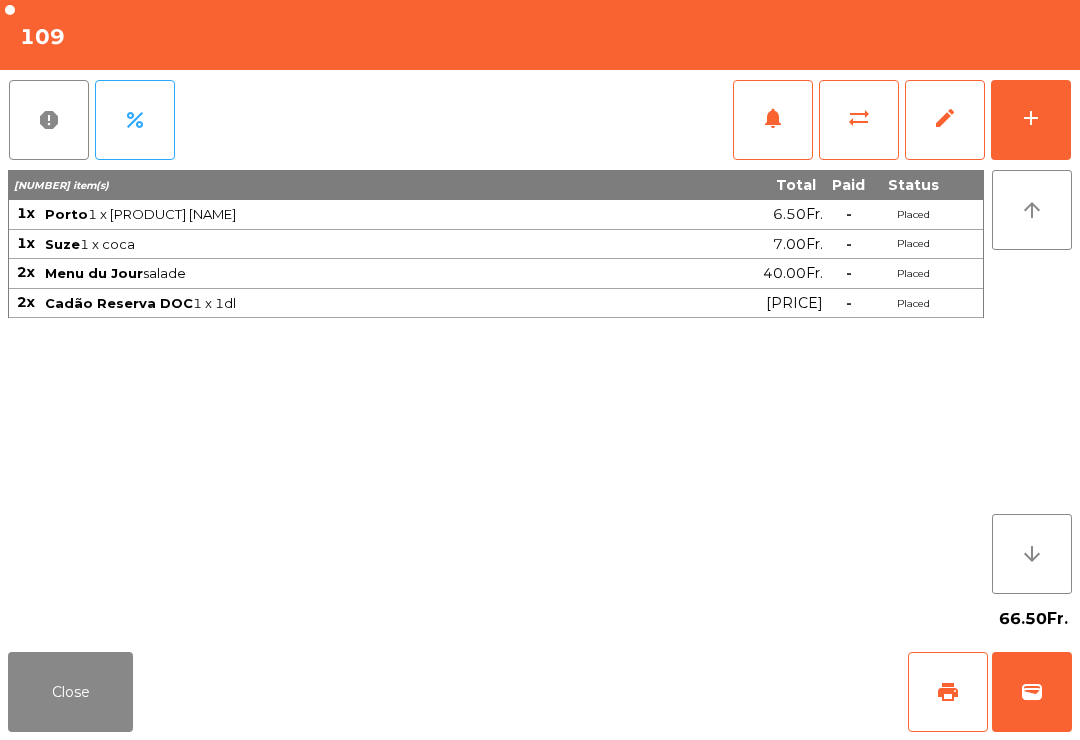 click on "add" at bounding box center [1031, 120] 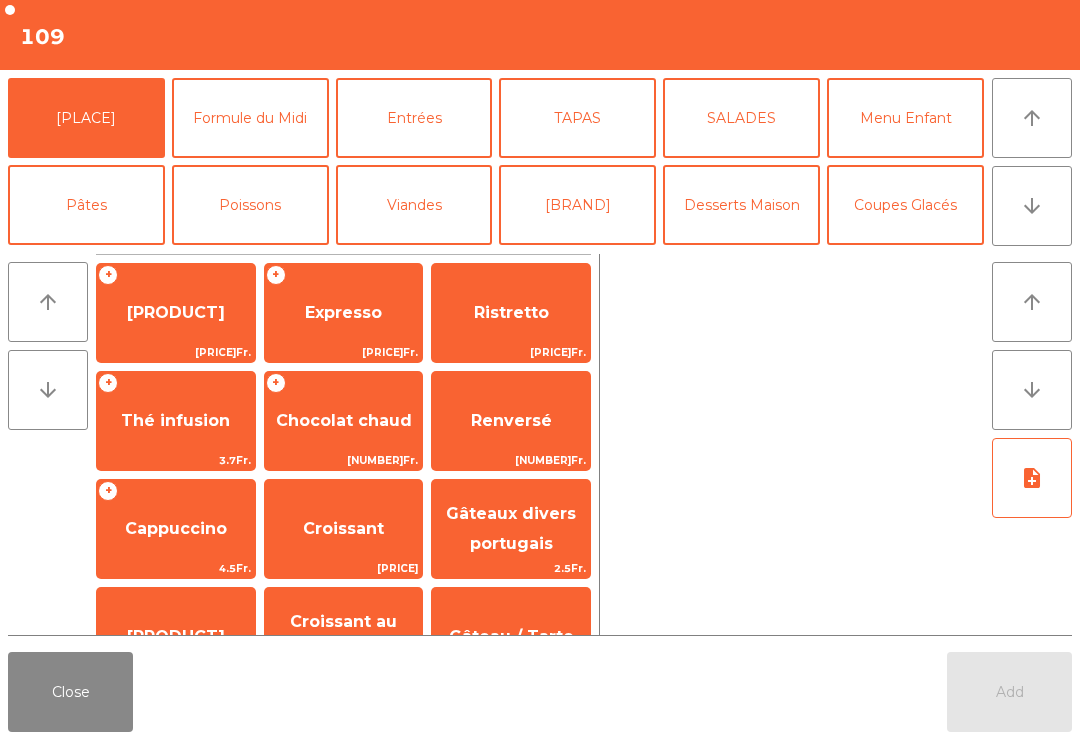 click on "[PRODUCT]" at bounding box center [176, 312] 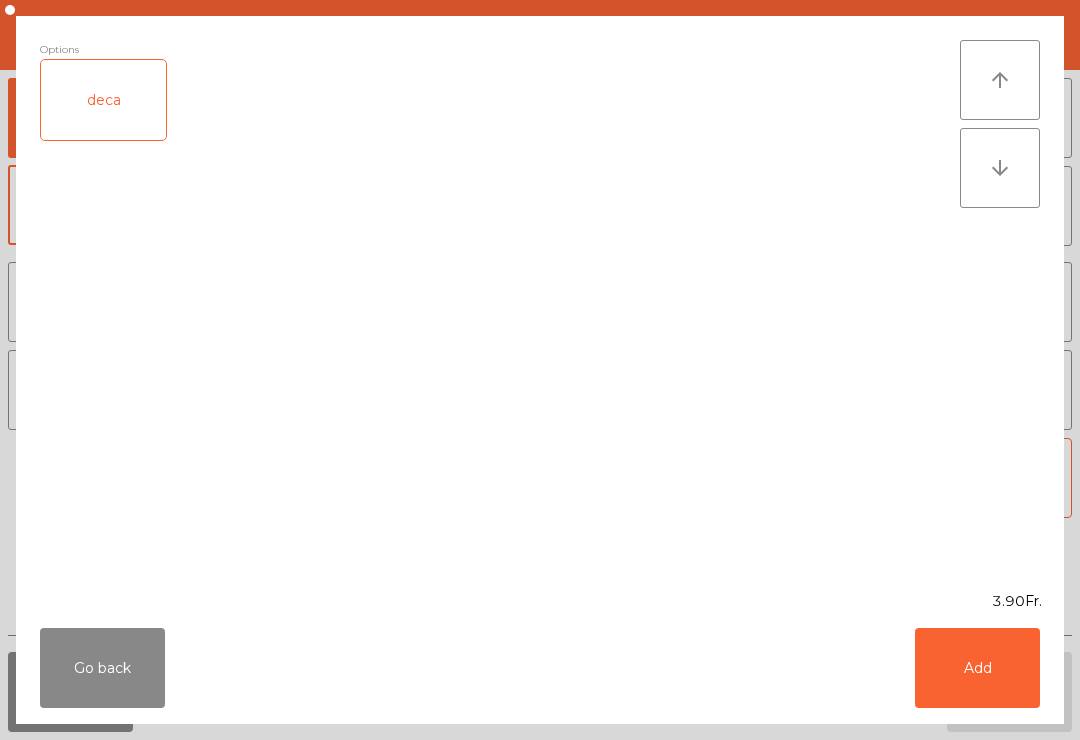 click on "Add" at bounding box center [977, 668] 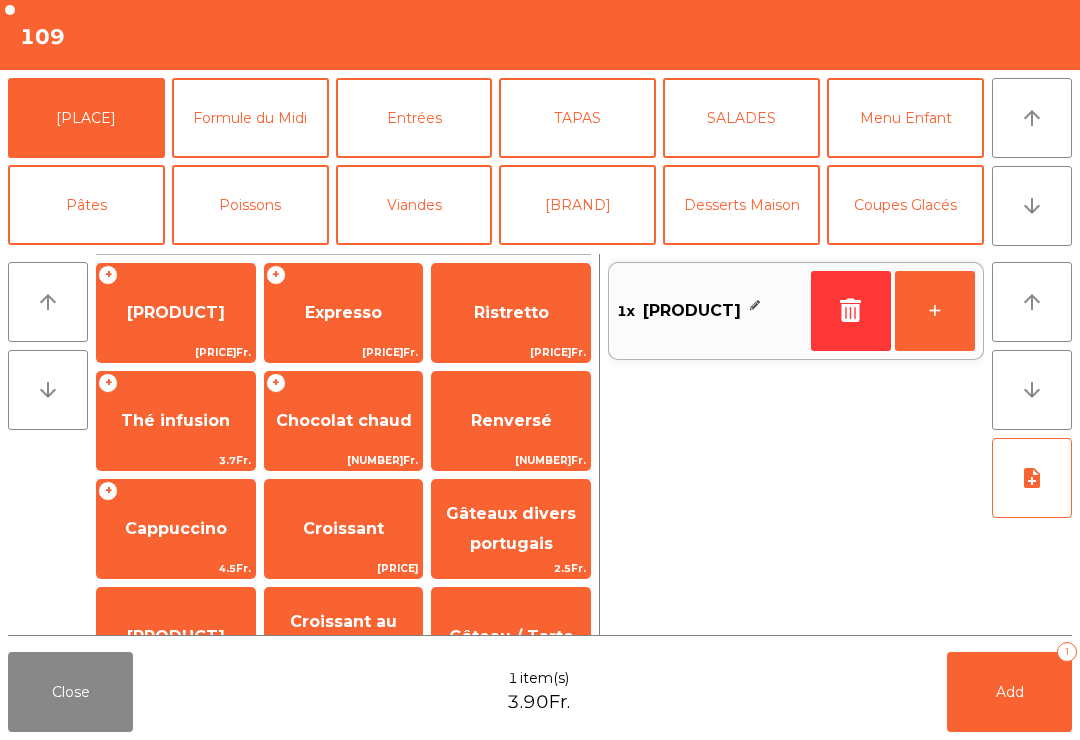 click on "Add   1" at bounding box center [1009, 692] 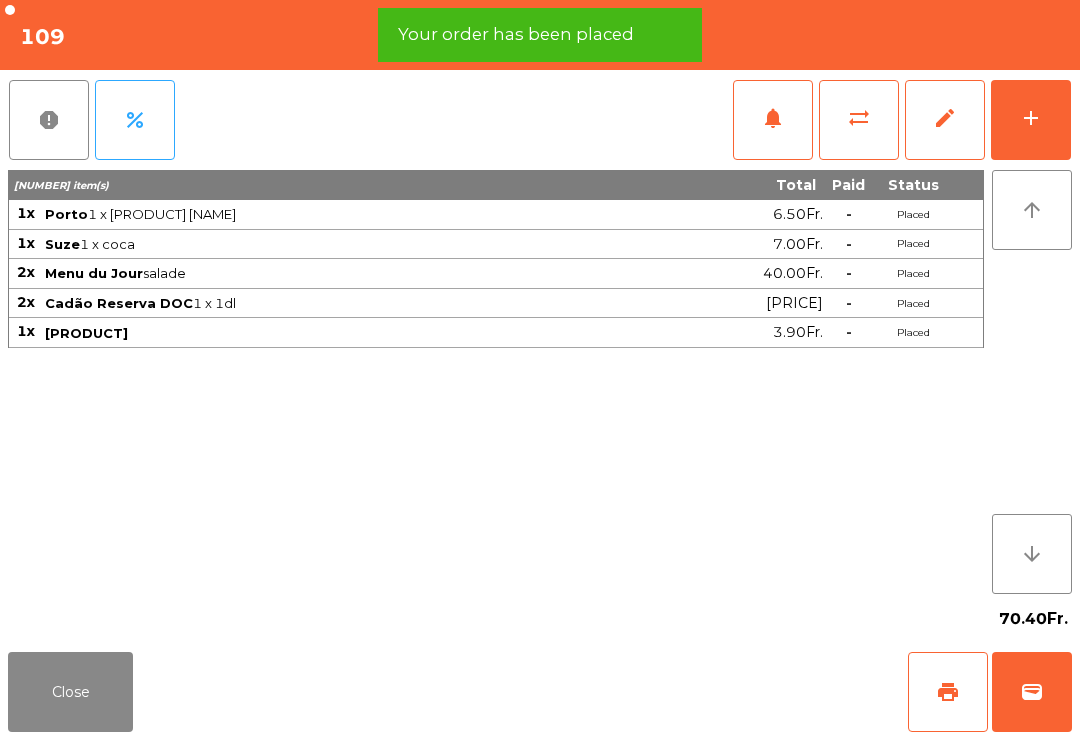 click on "print" at bounding box center (948, 692) 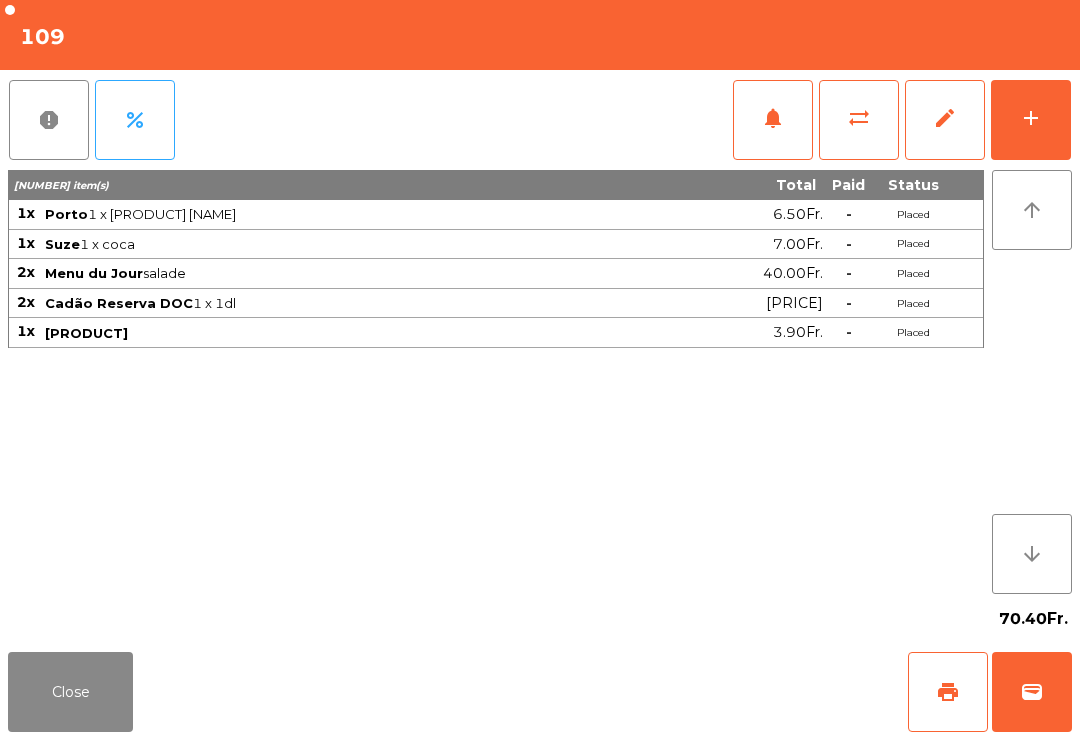 click on "wallet" at bounding box center [1032, 692] 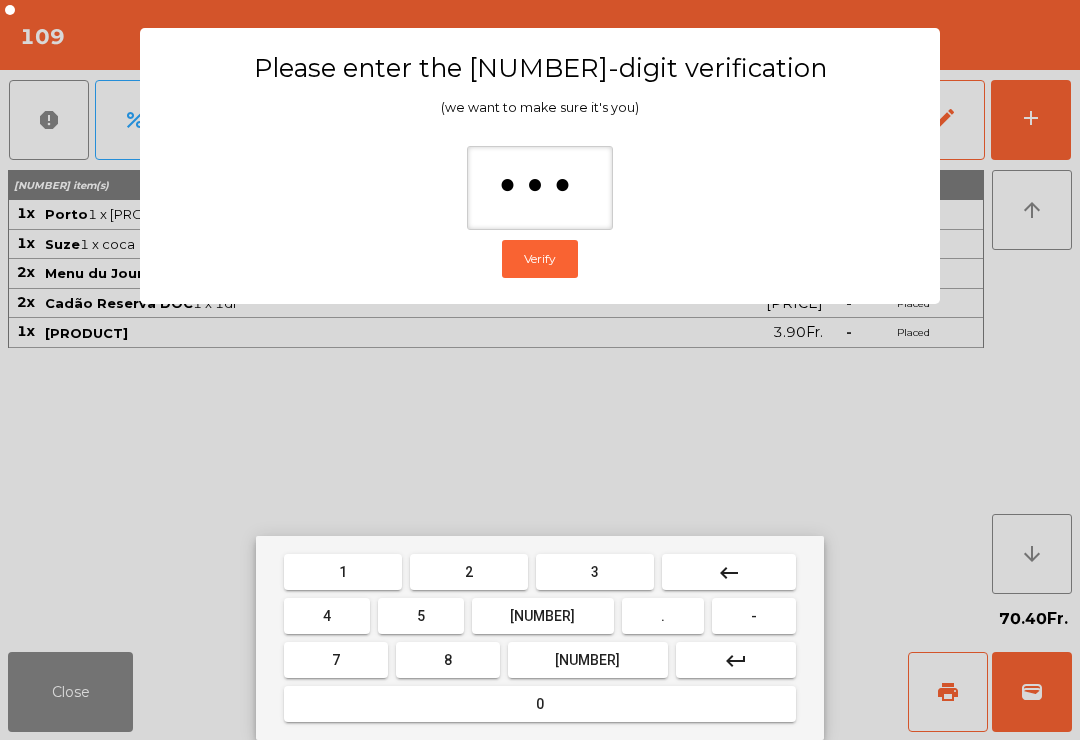 type on "[MASKED]" 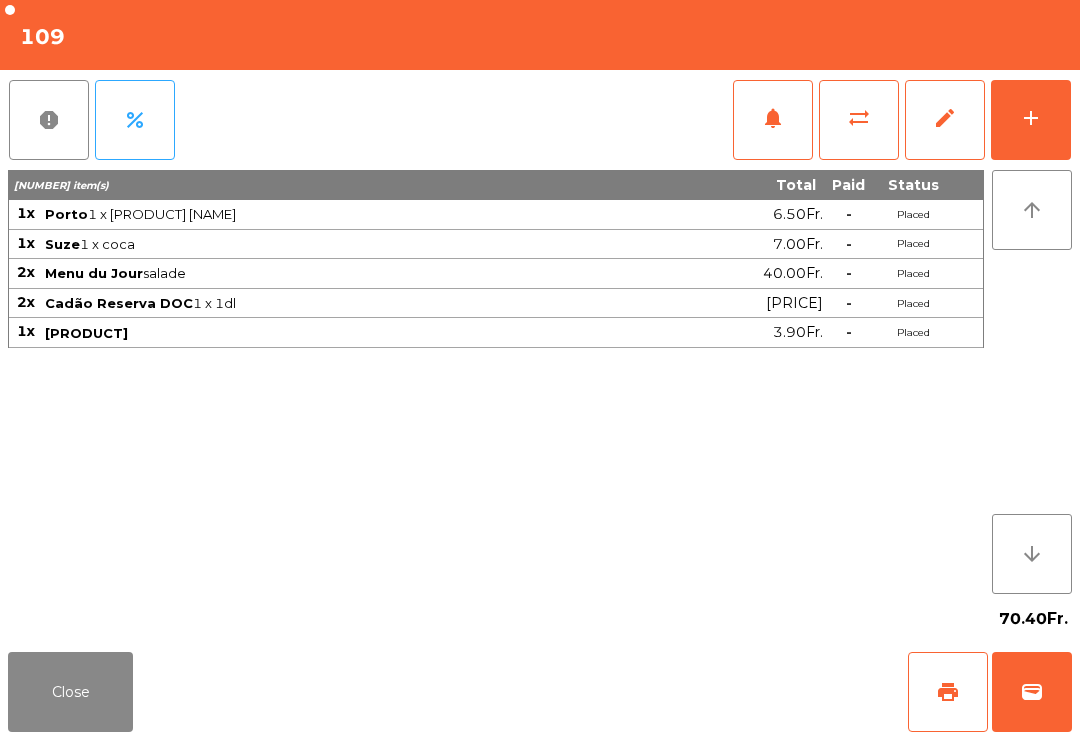 click on "Close print wallet" at bounding box center (540, 692) 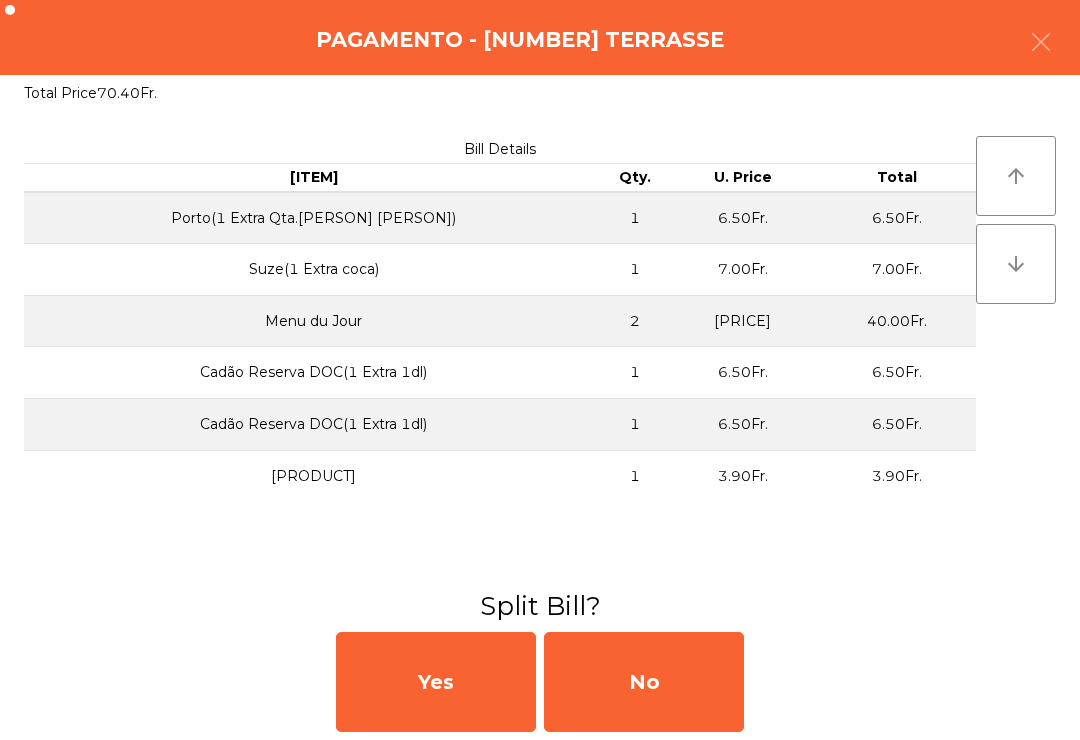 click on "No" at bounding box center (644, 682) 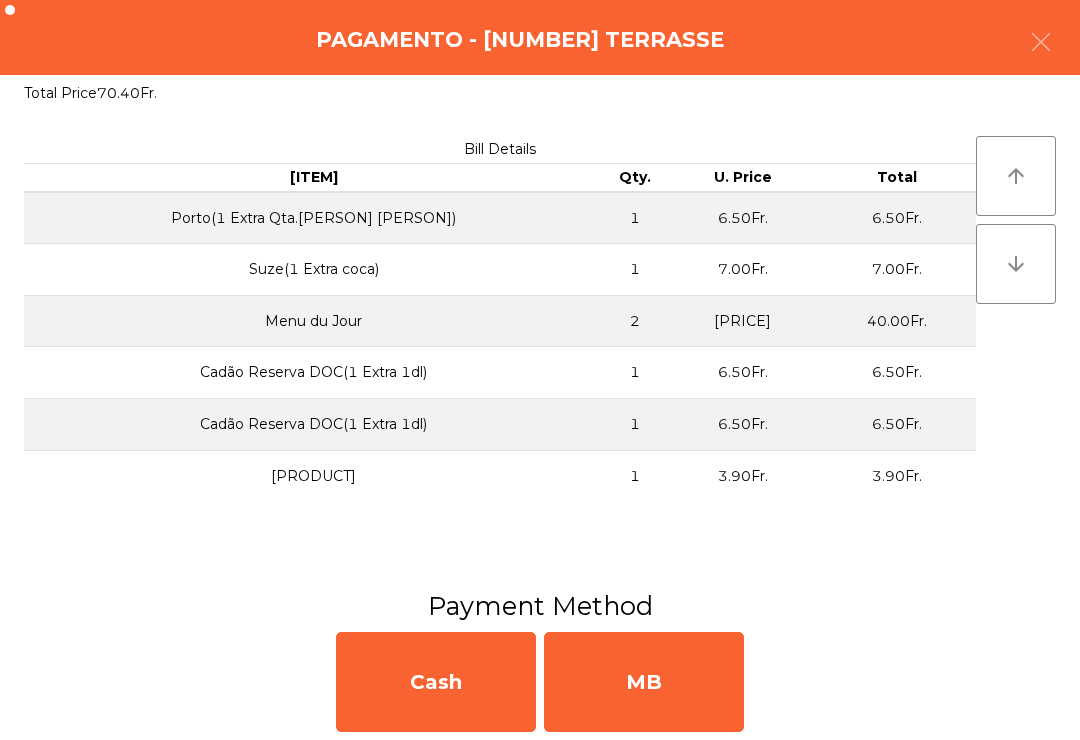 click on "MB" at bounding box center [644, 682] 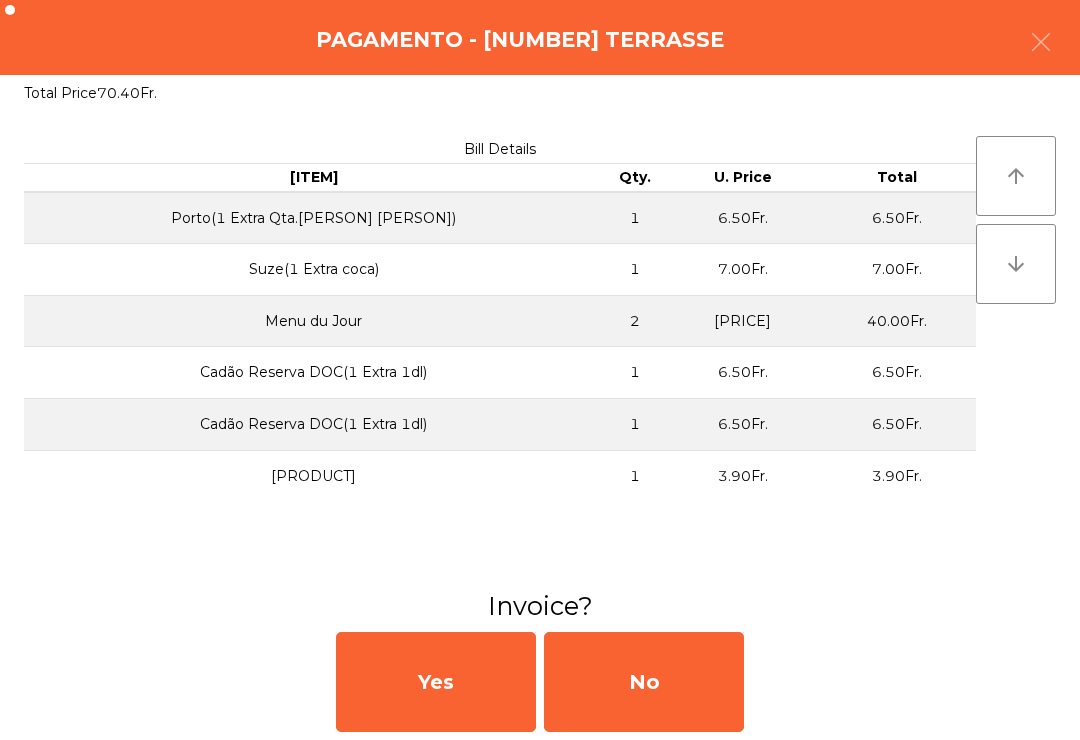 click on "No" at bounding box center [644, 682] 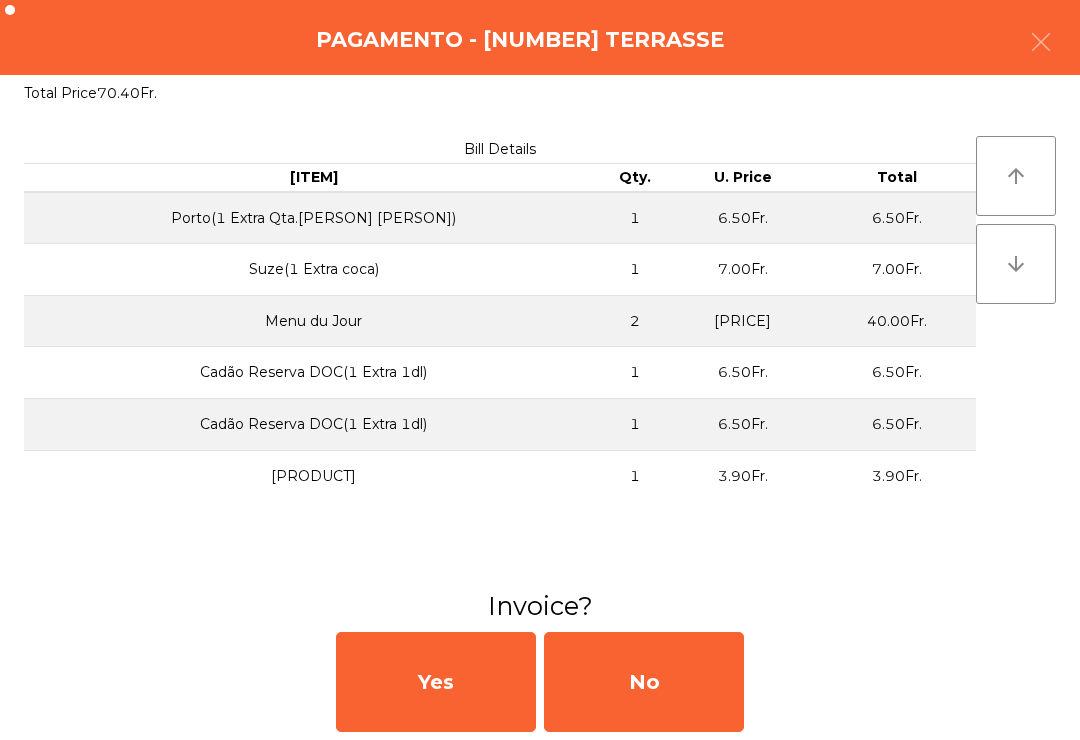 click on "Open Drawer" at bounding box center [629, 710] 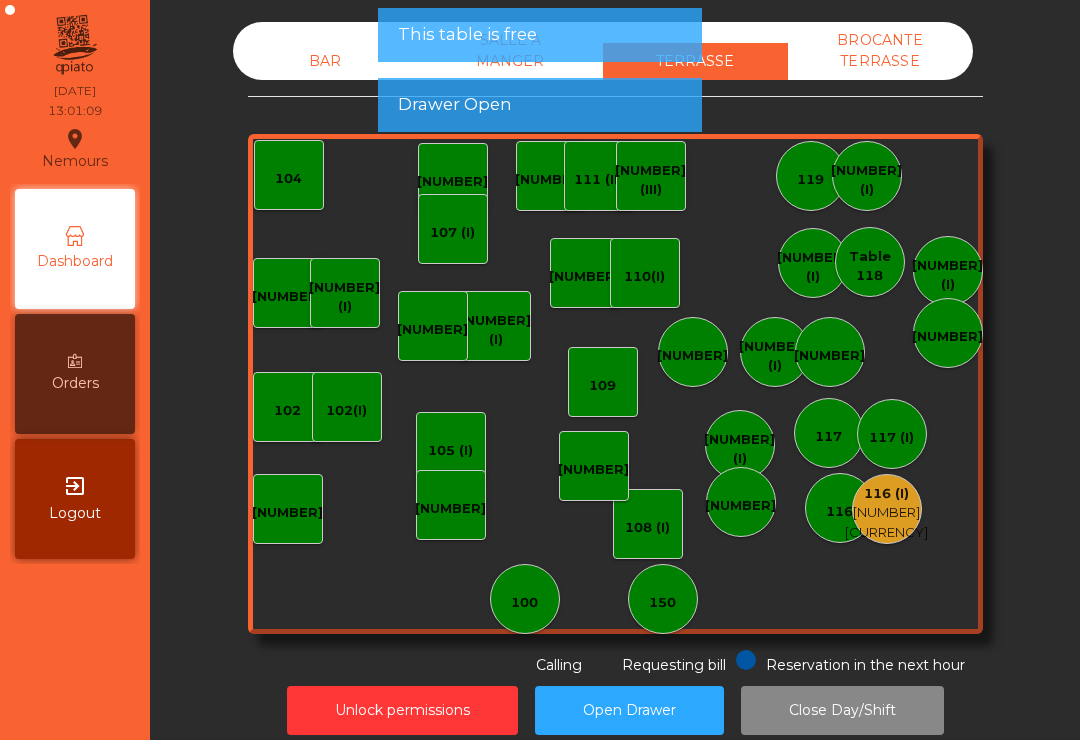 click on "Unlock permissions   Open Drawer   Close Day/Shift" at bounding box center (615, 710) 